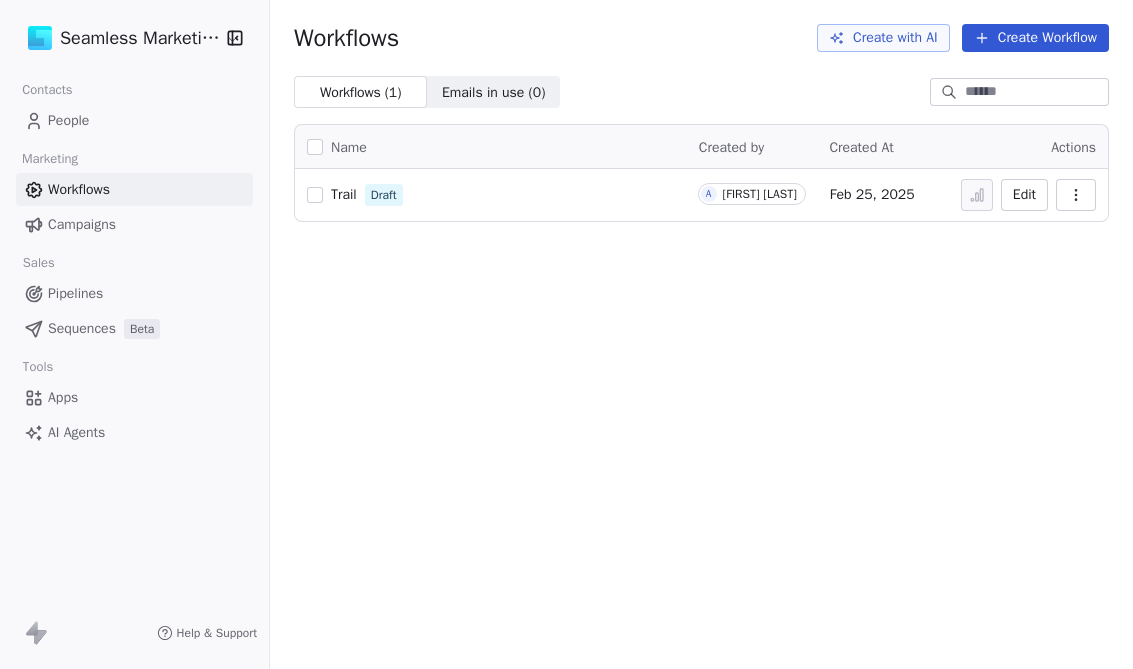 scroll, scrollTop: 0, scrollLeft: 0, axis: both 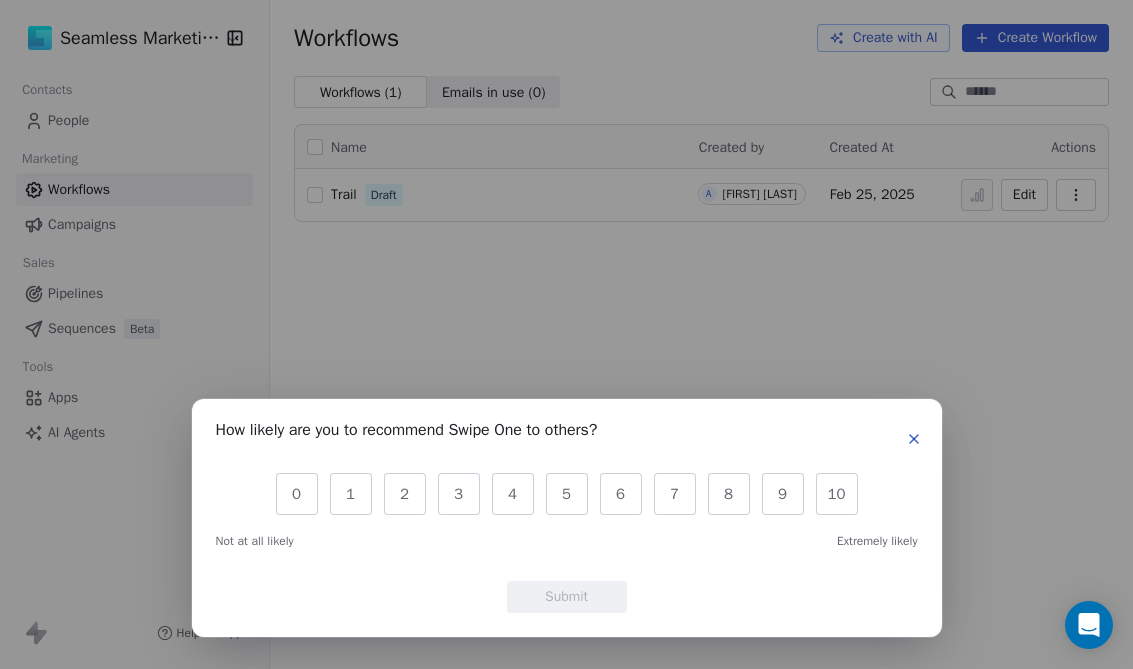 click 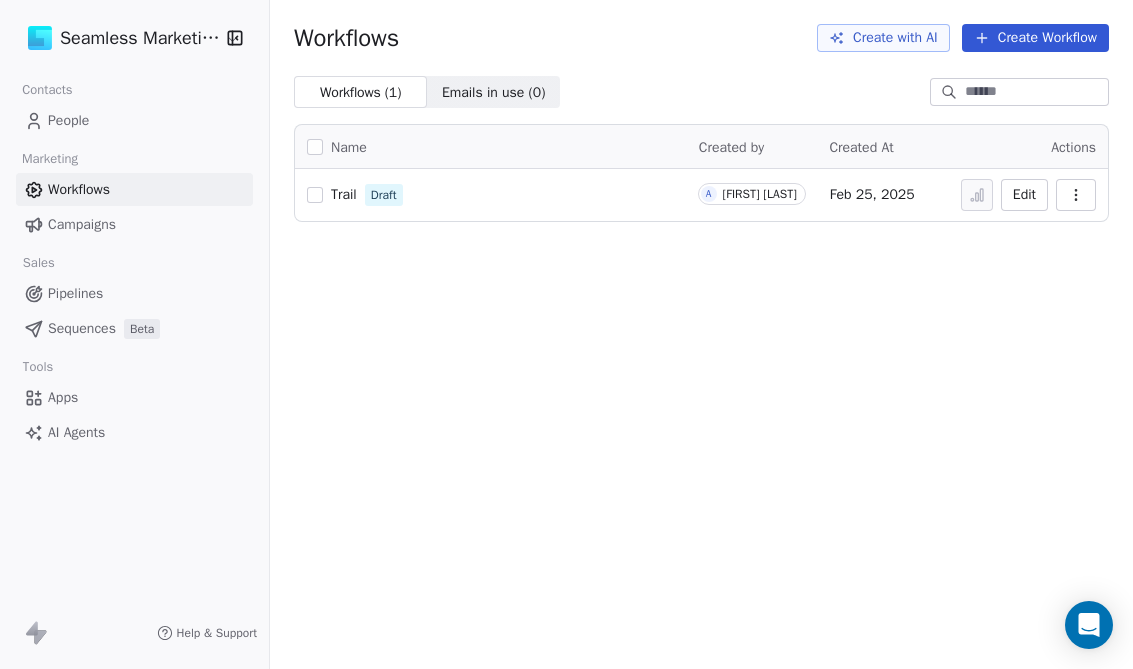 click on "Apps" at bounding box center (63, 397) 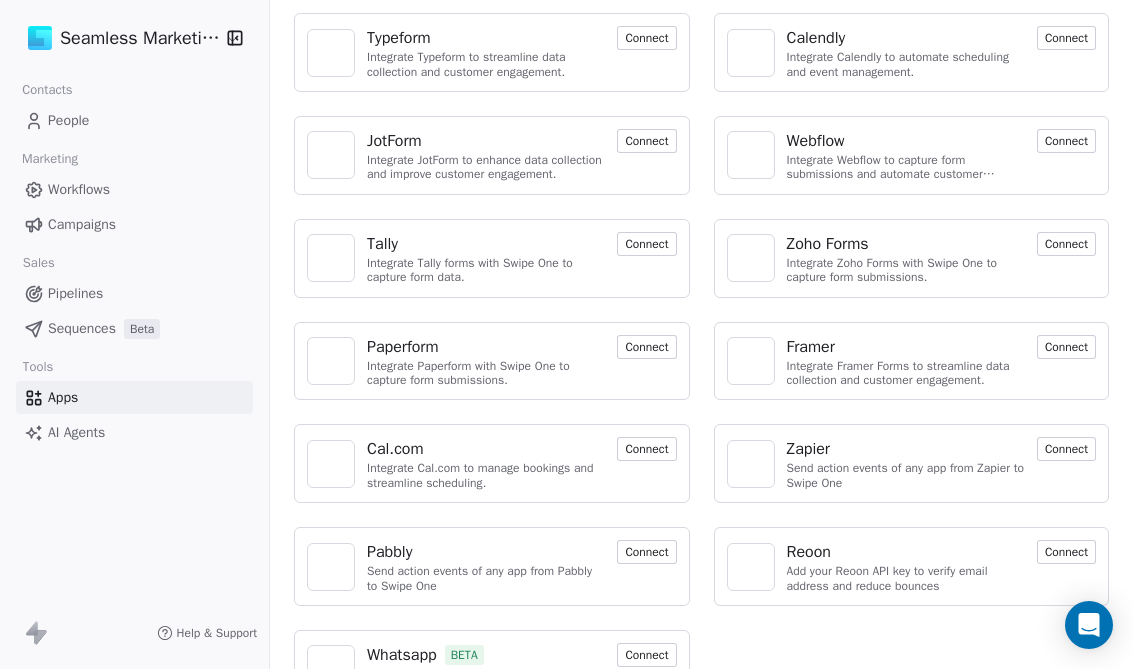 scroll, scrollTop: 578, scrollLeft: 0, axis: vertical 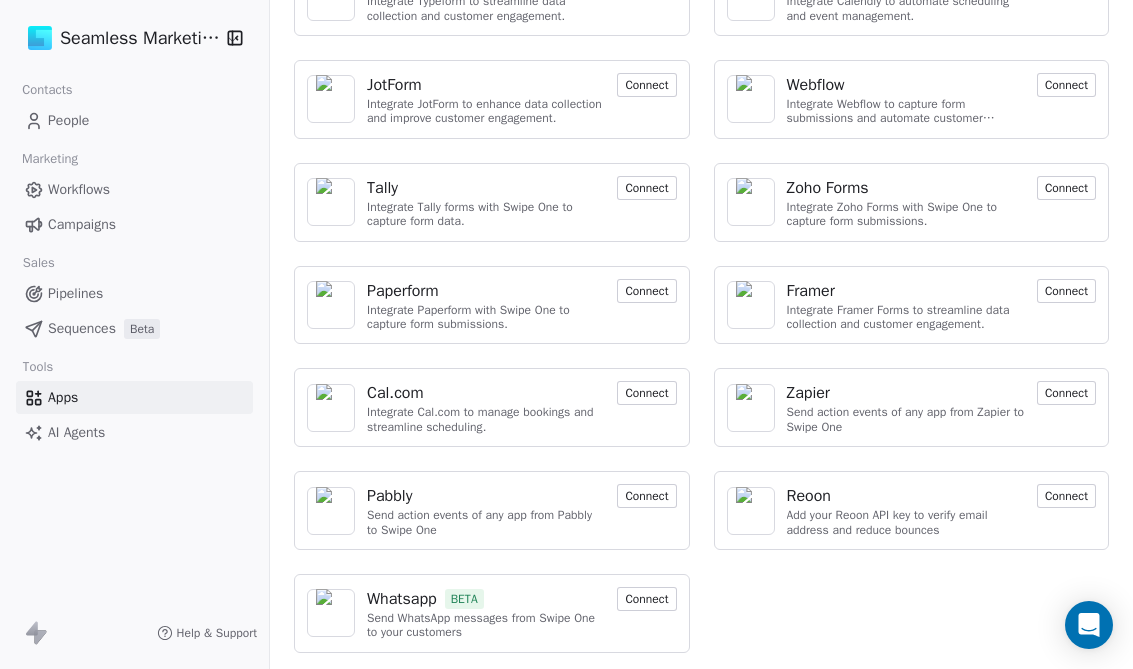 click on "Connect" at bounding box center (1066, 393) 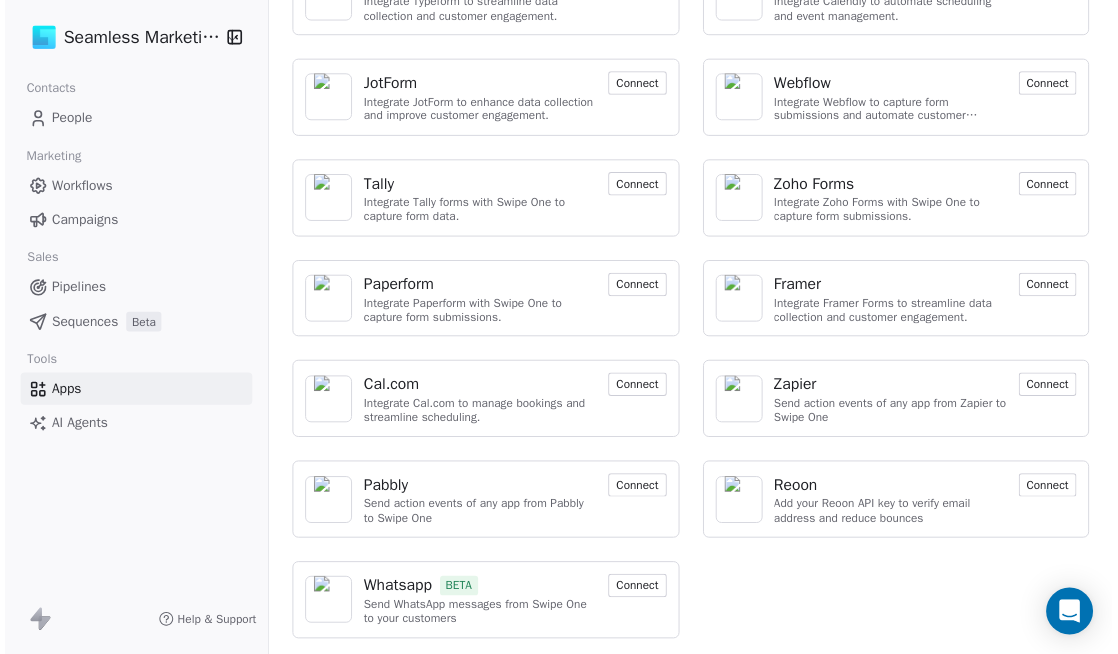 scroll, scrollTop: 0, scrollLeft: 0, axis: both 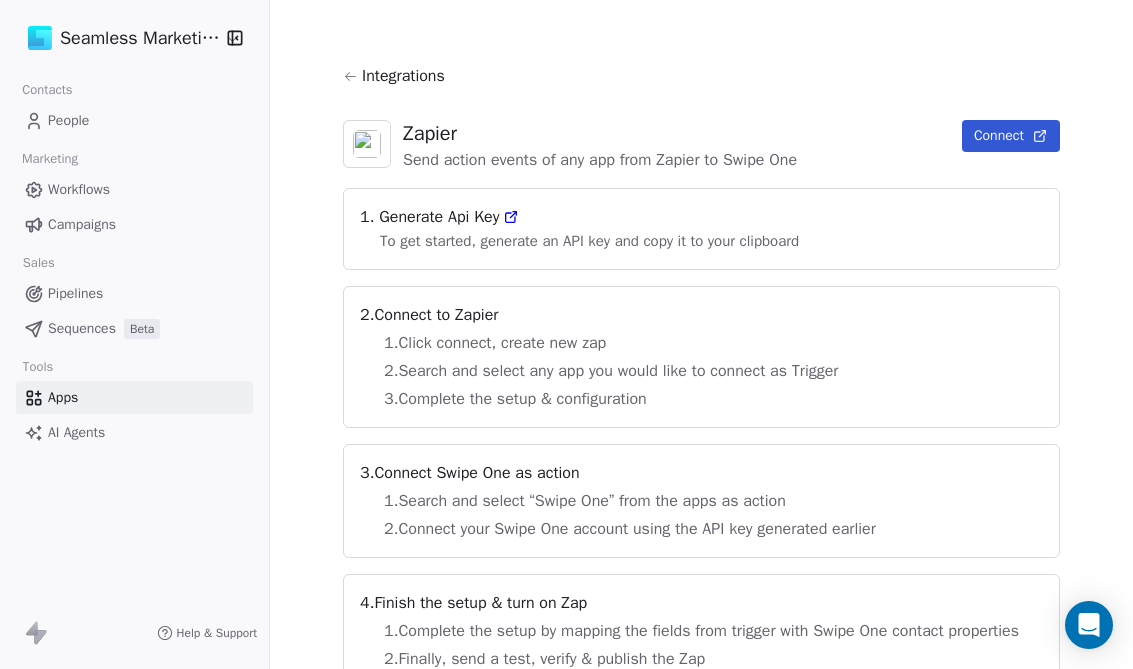 click 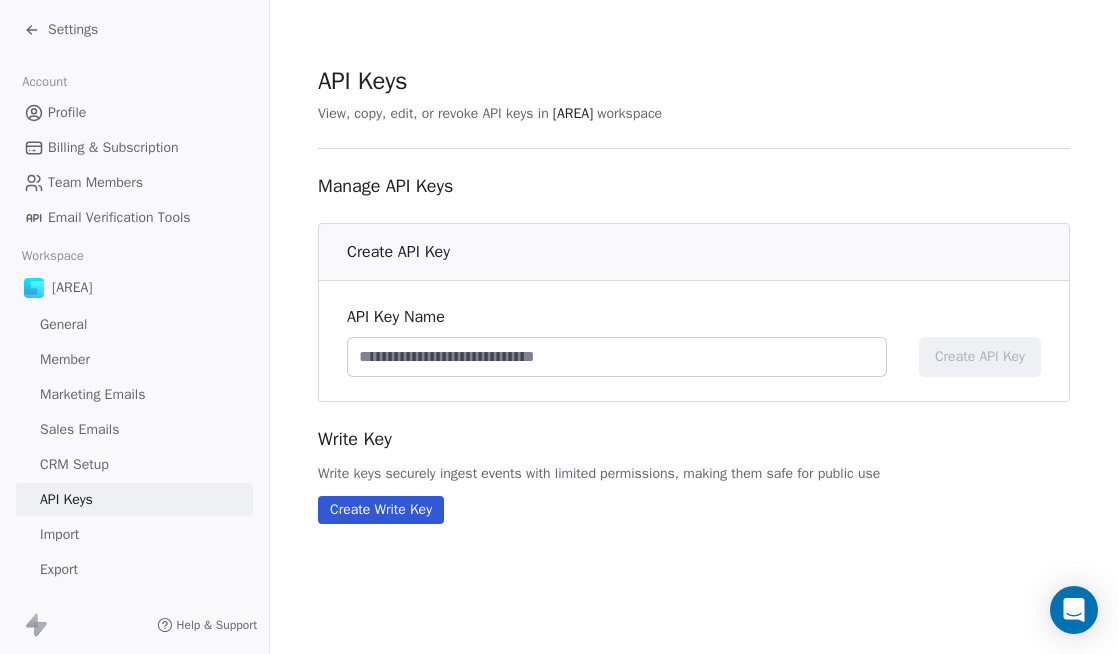 click at bounding box center [617, 357] 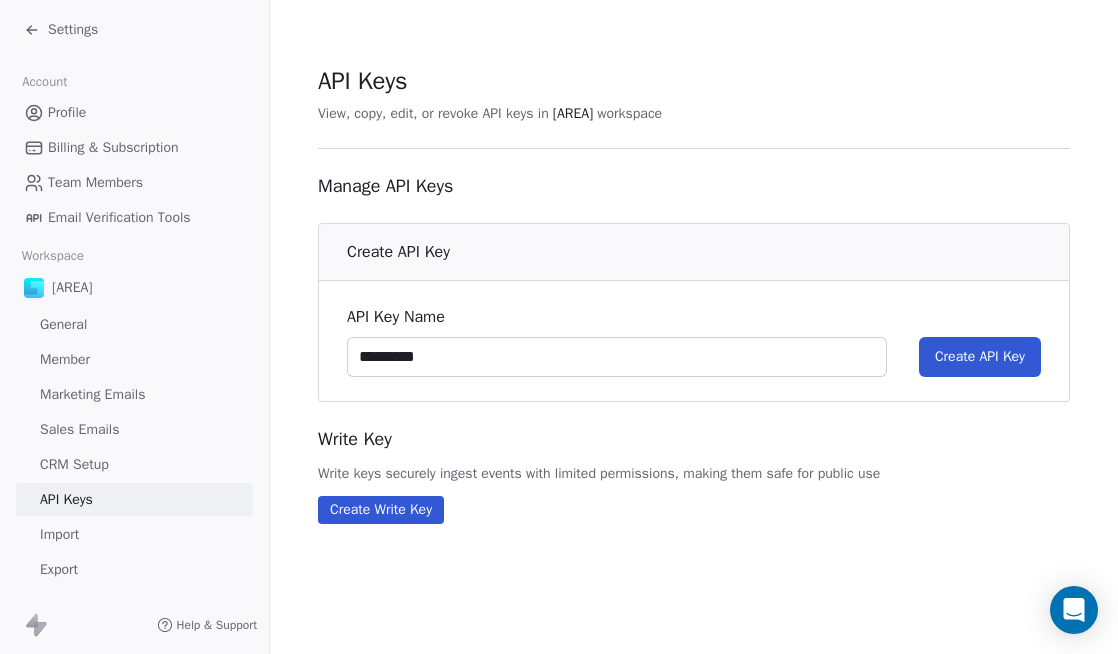 click on "*********" at bounding box center [617, 357] 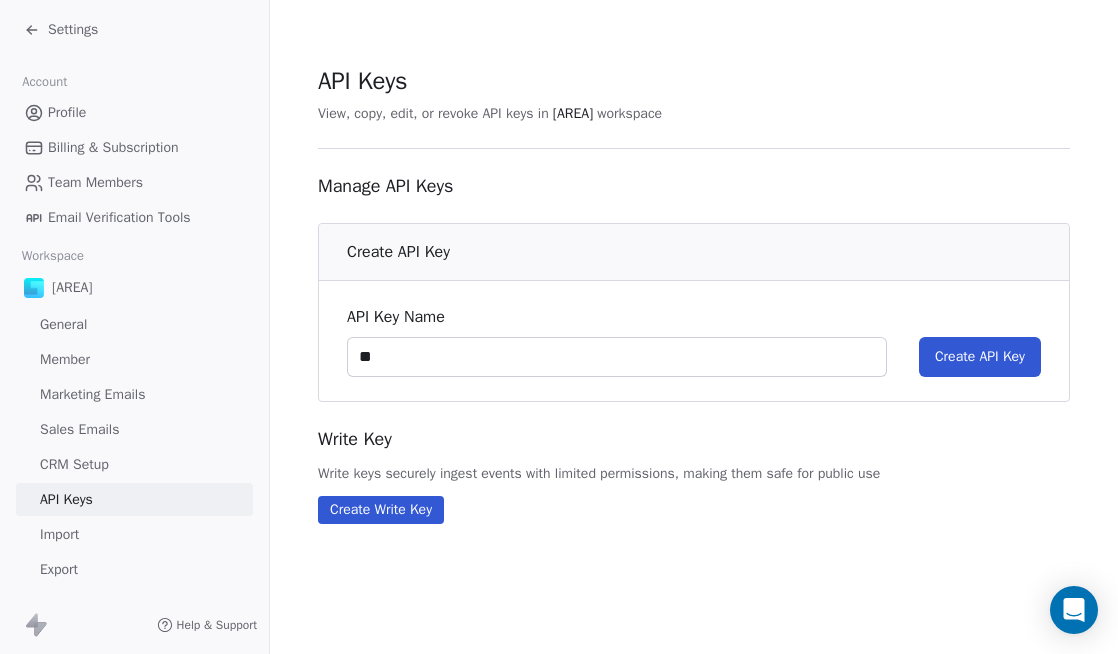 type on "*" 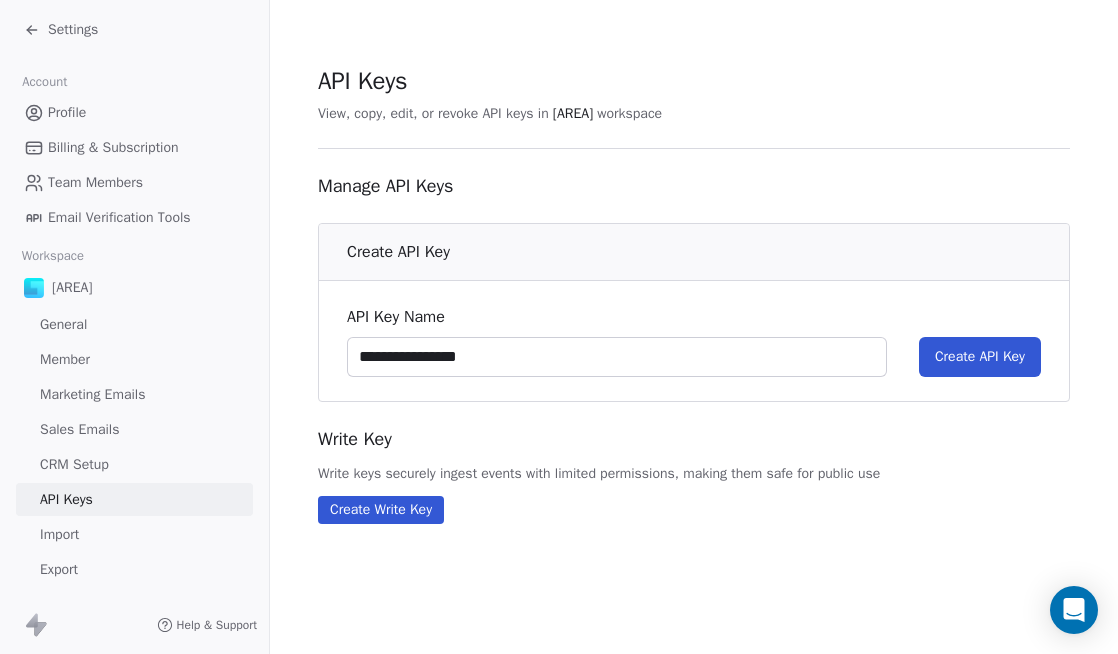 type on "**********" 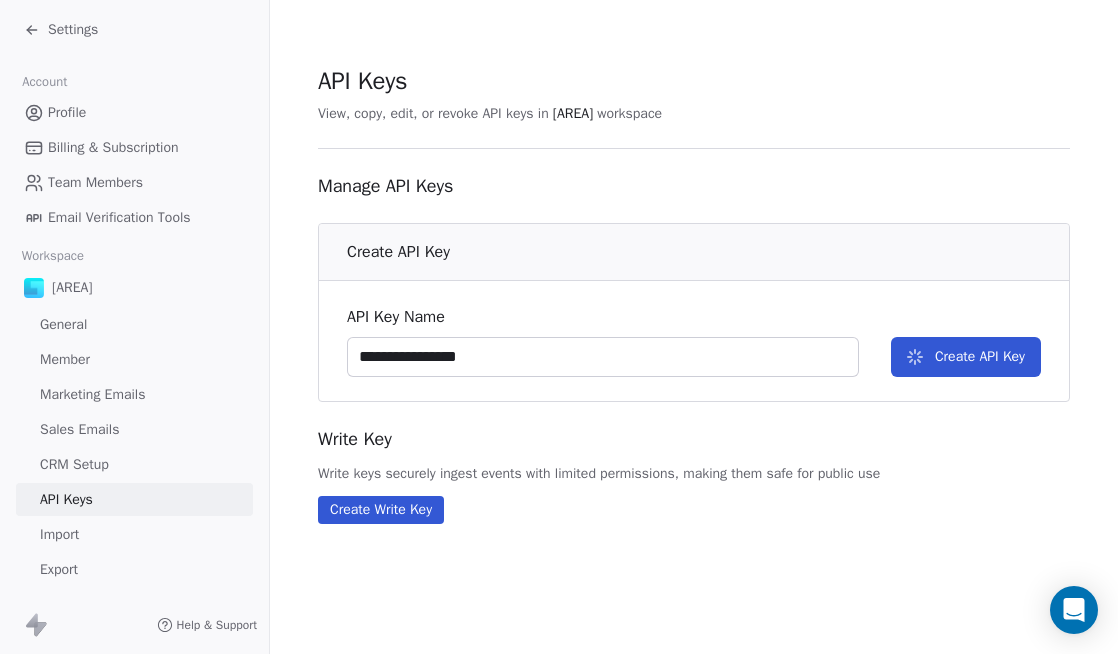 type 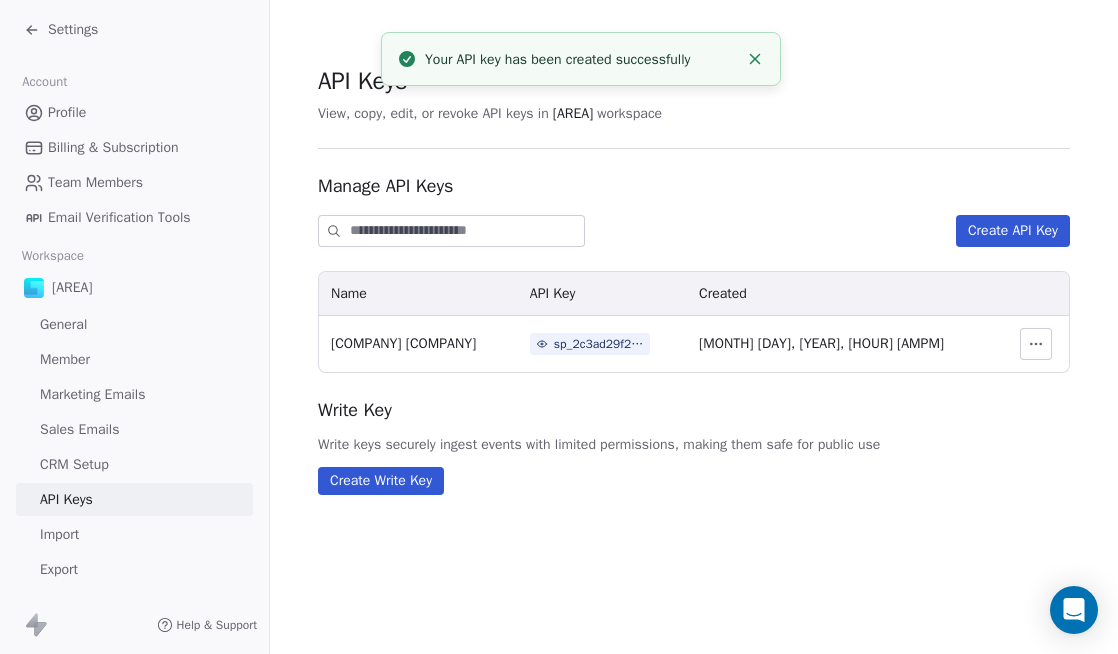 click at bounding box center (1036, 344) 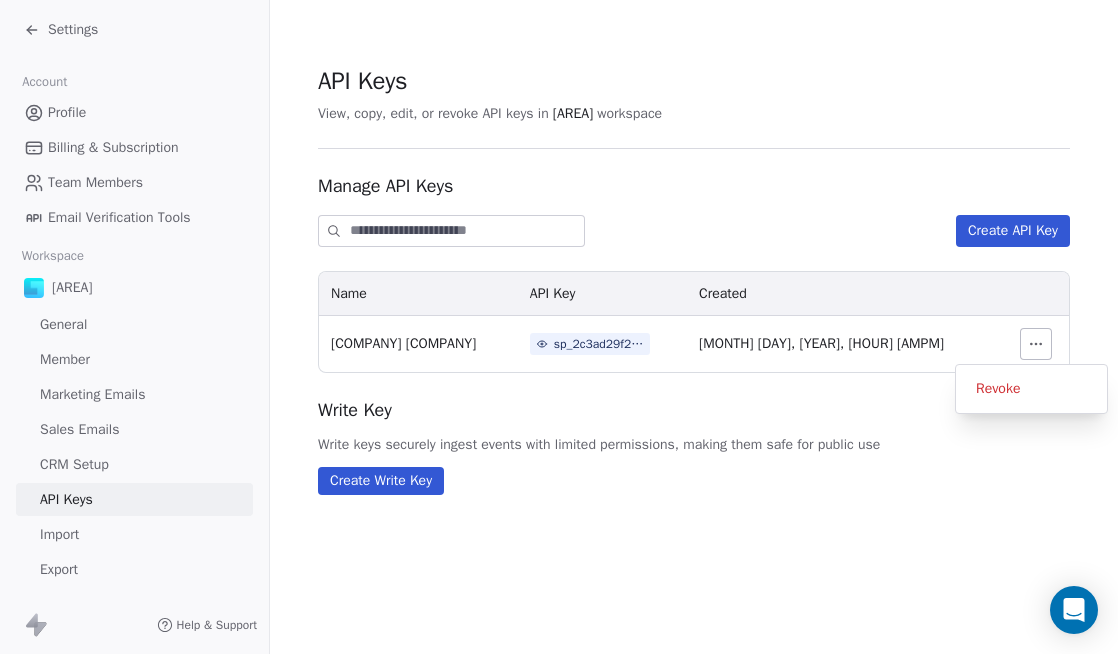 click on "sp_2c3ad29f2e8f4df684c223c0df1db9f9" at bounding box center (599, 344) 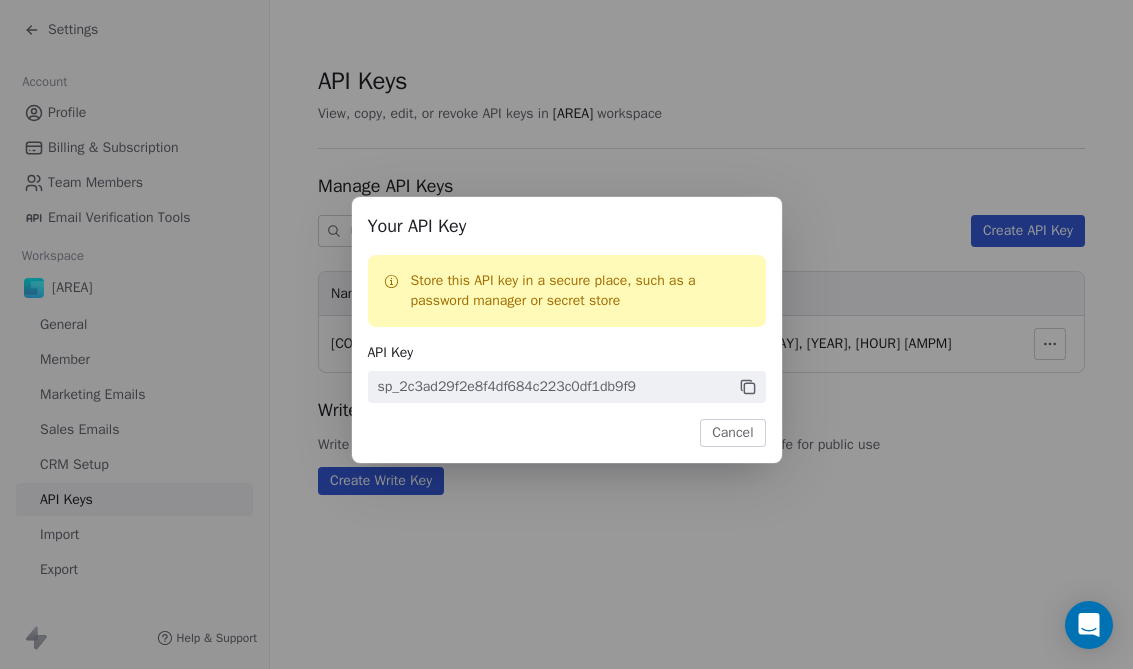click 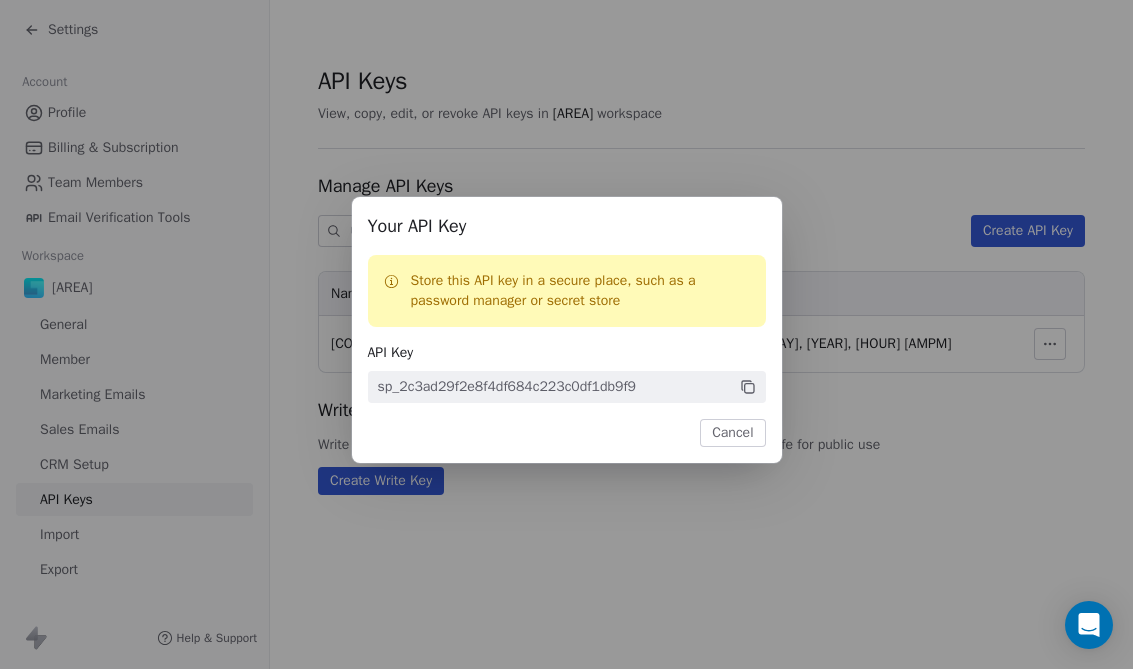 click on "Cancel" at bounding box center (732, 433) 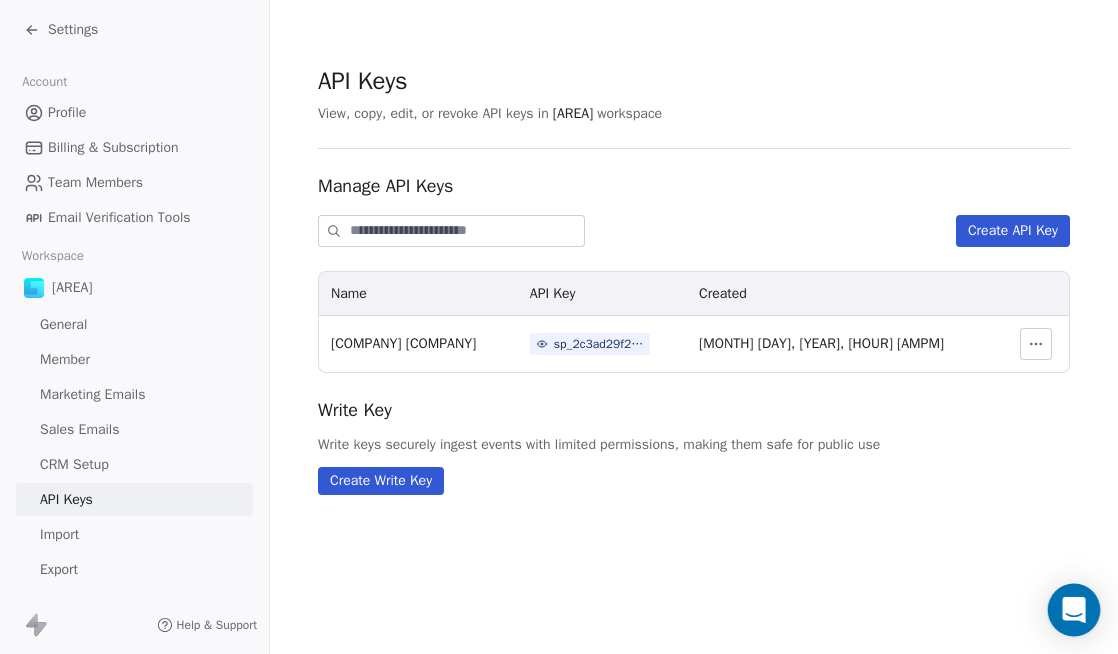 click at bounding box center [1074, 610] 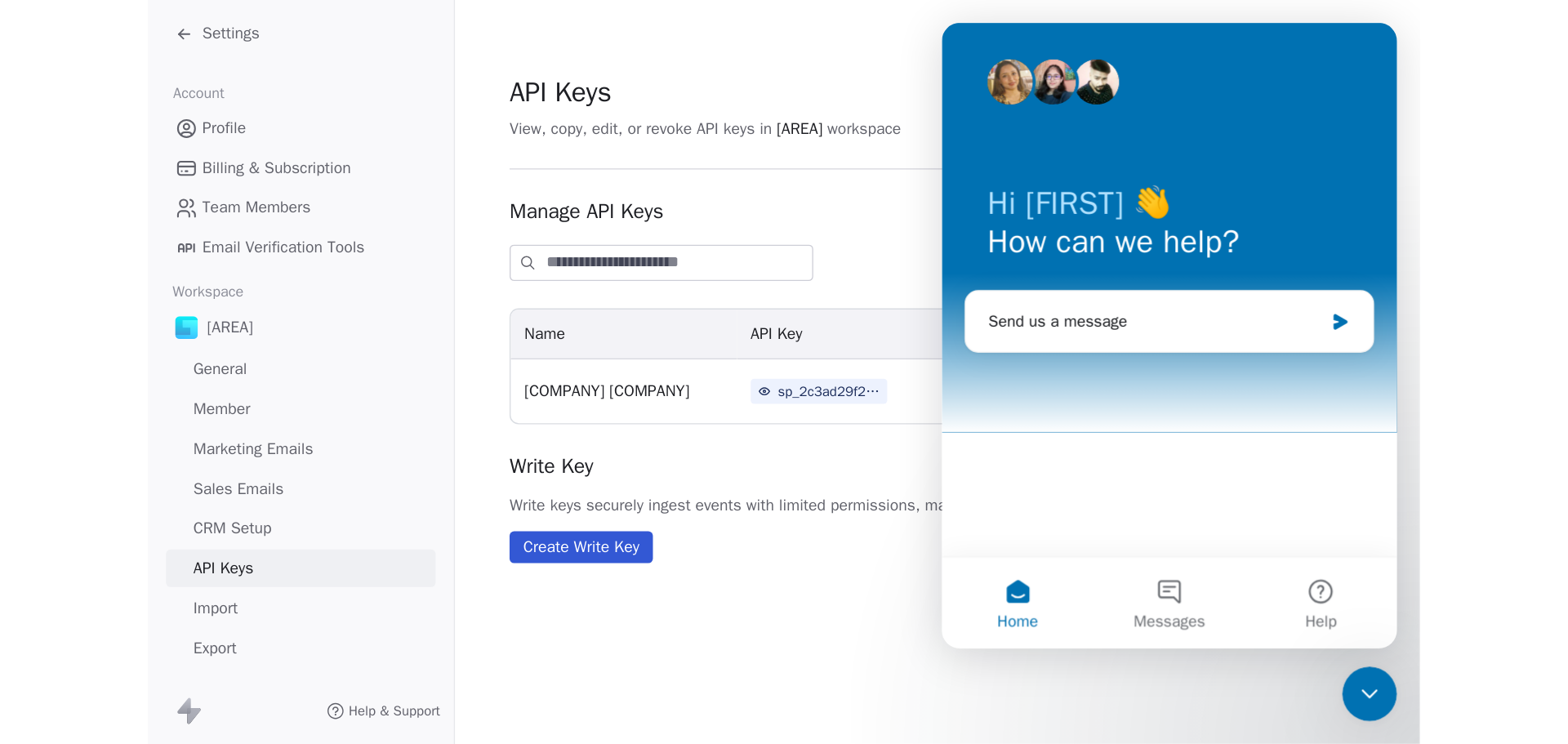 scroll, scrollTop: 0, scrollLeft: 0, axis: both 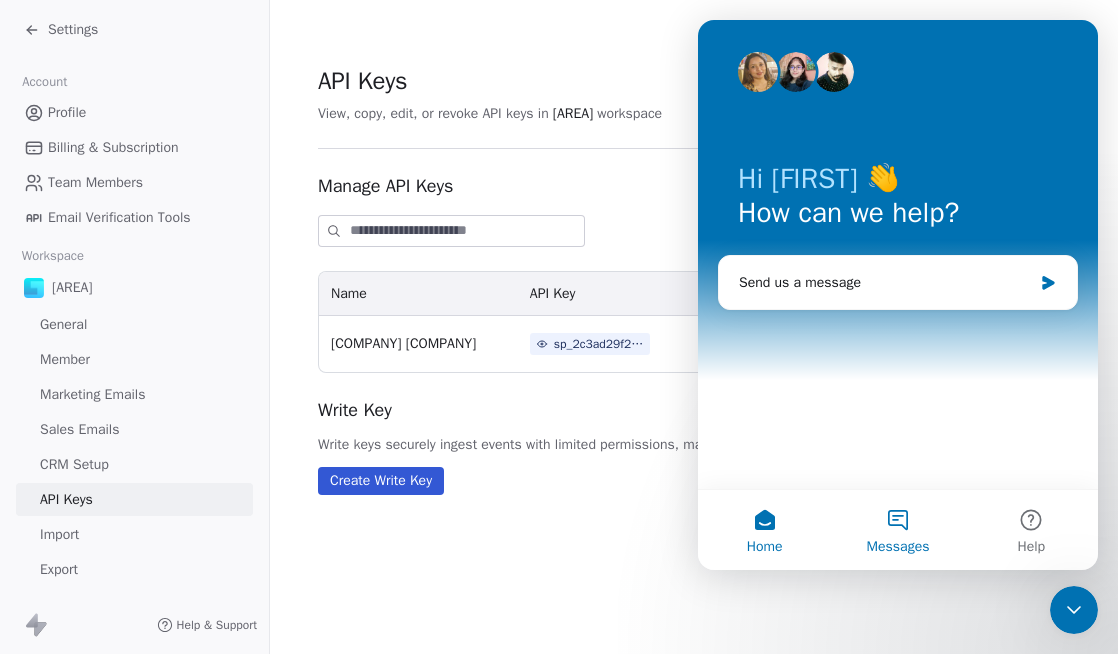 click on "Messages" at bounding box center (898, 547) 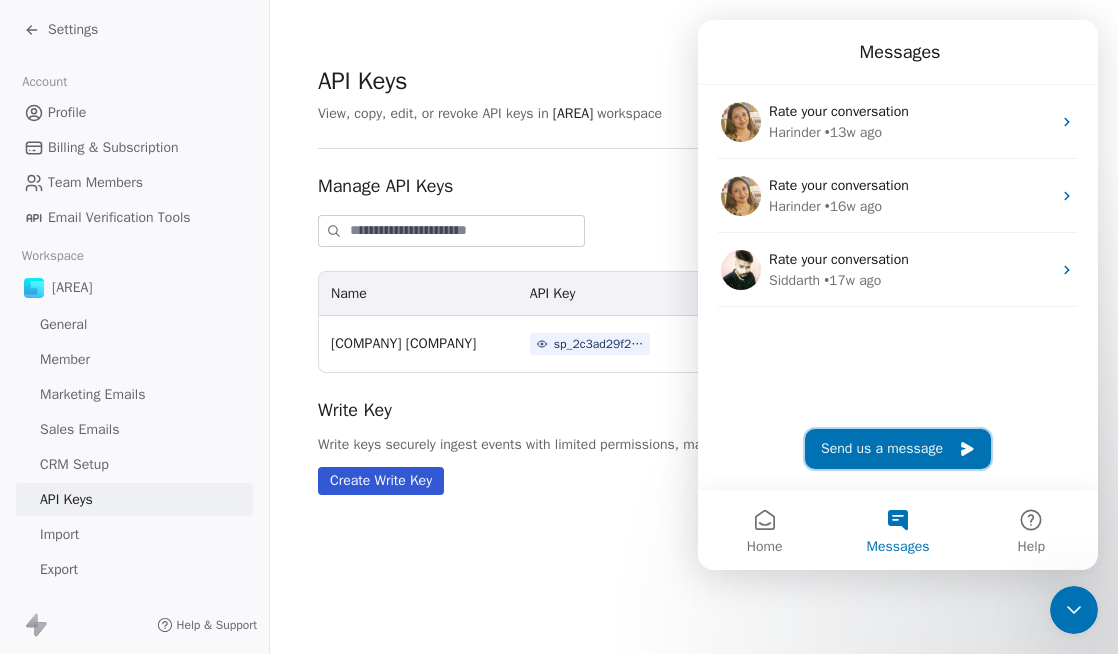 click on "Send us a message" at bounding box center [898, 449] 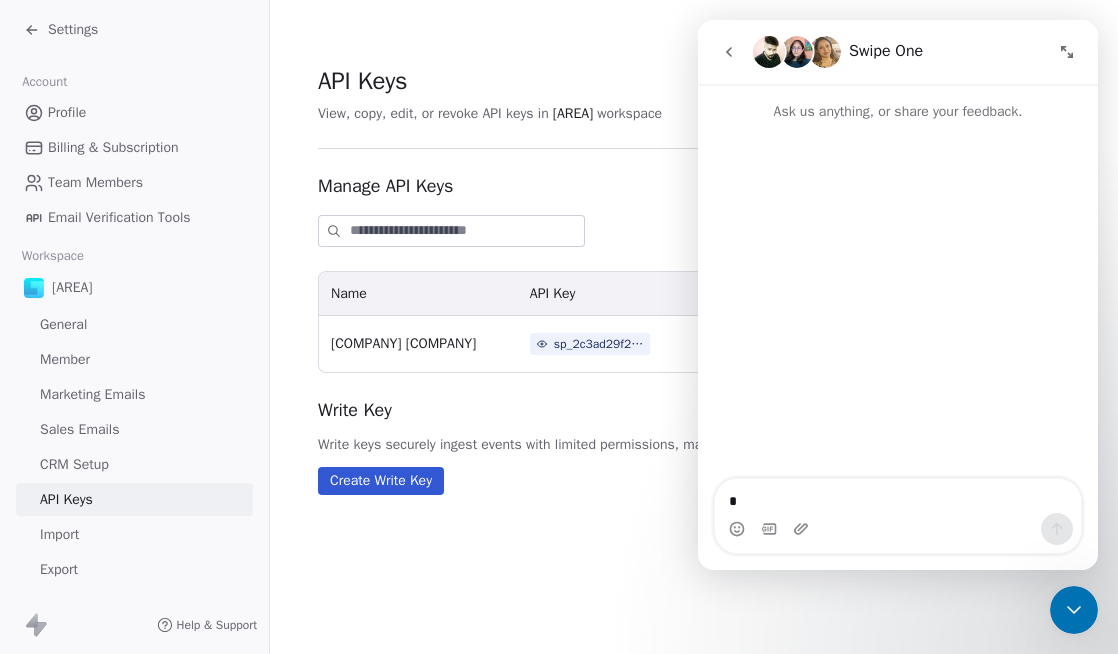 type on "**" 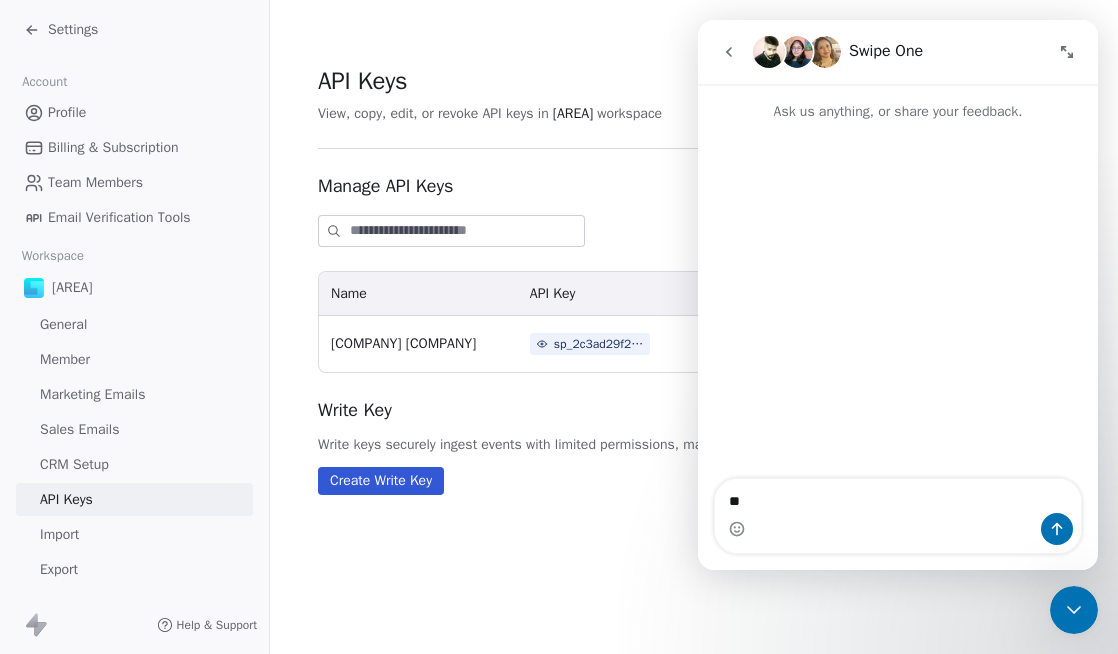 type 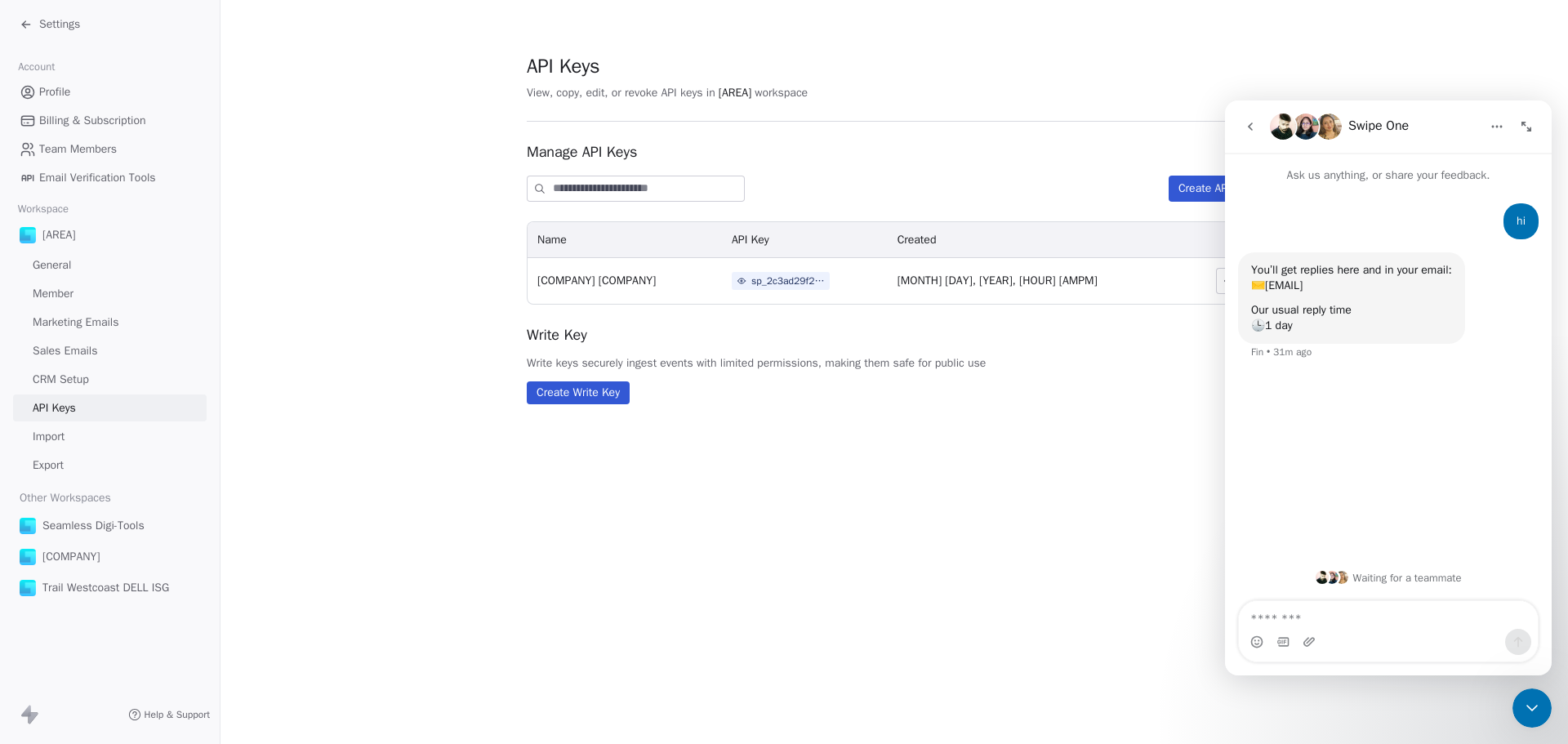 click on "General" at bounding box center [51, 265] 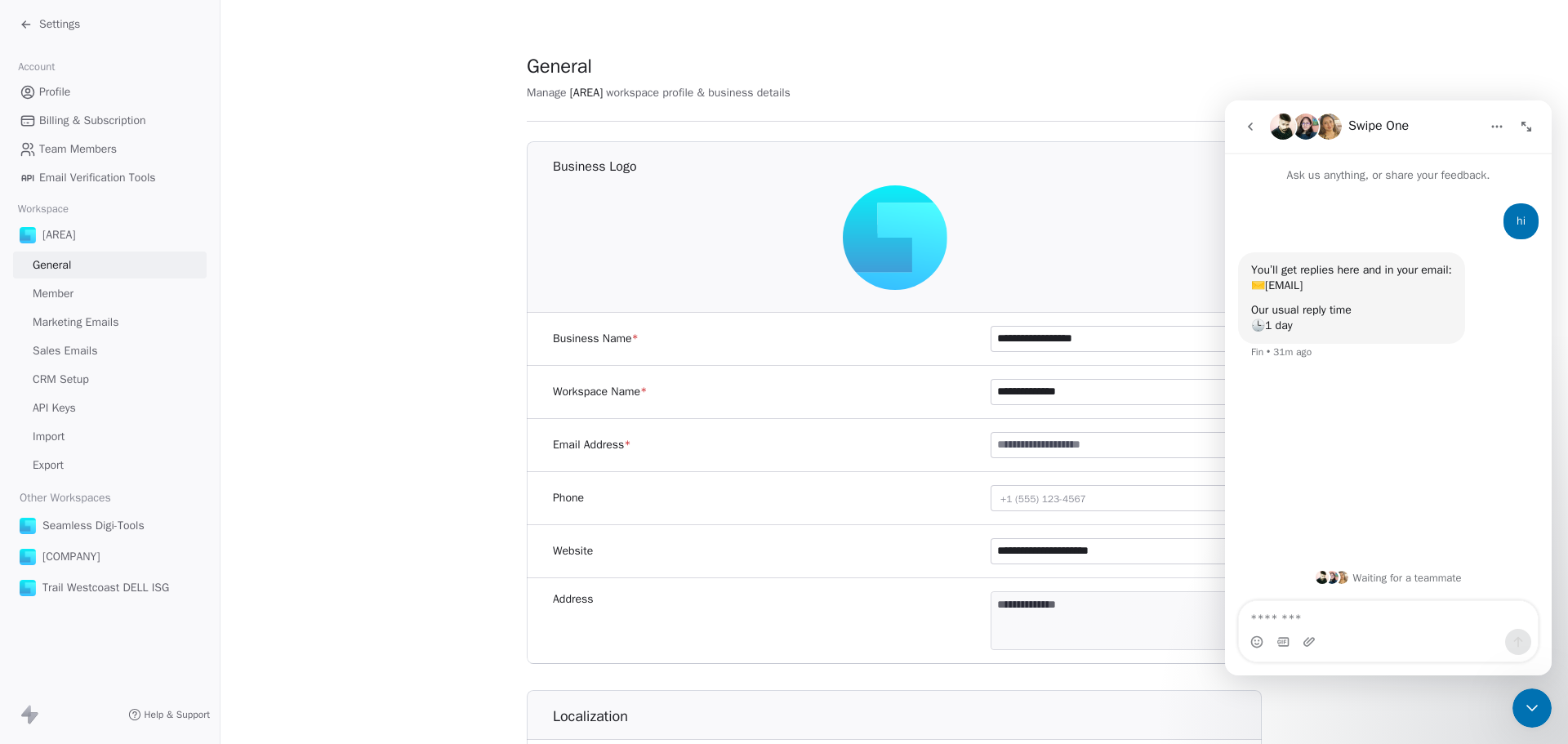 click on "Member" at bounding box center (53, 293) 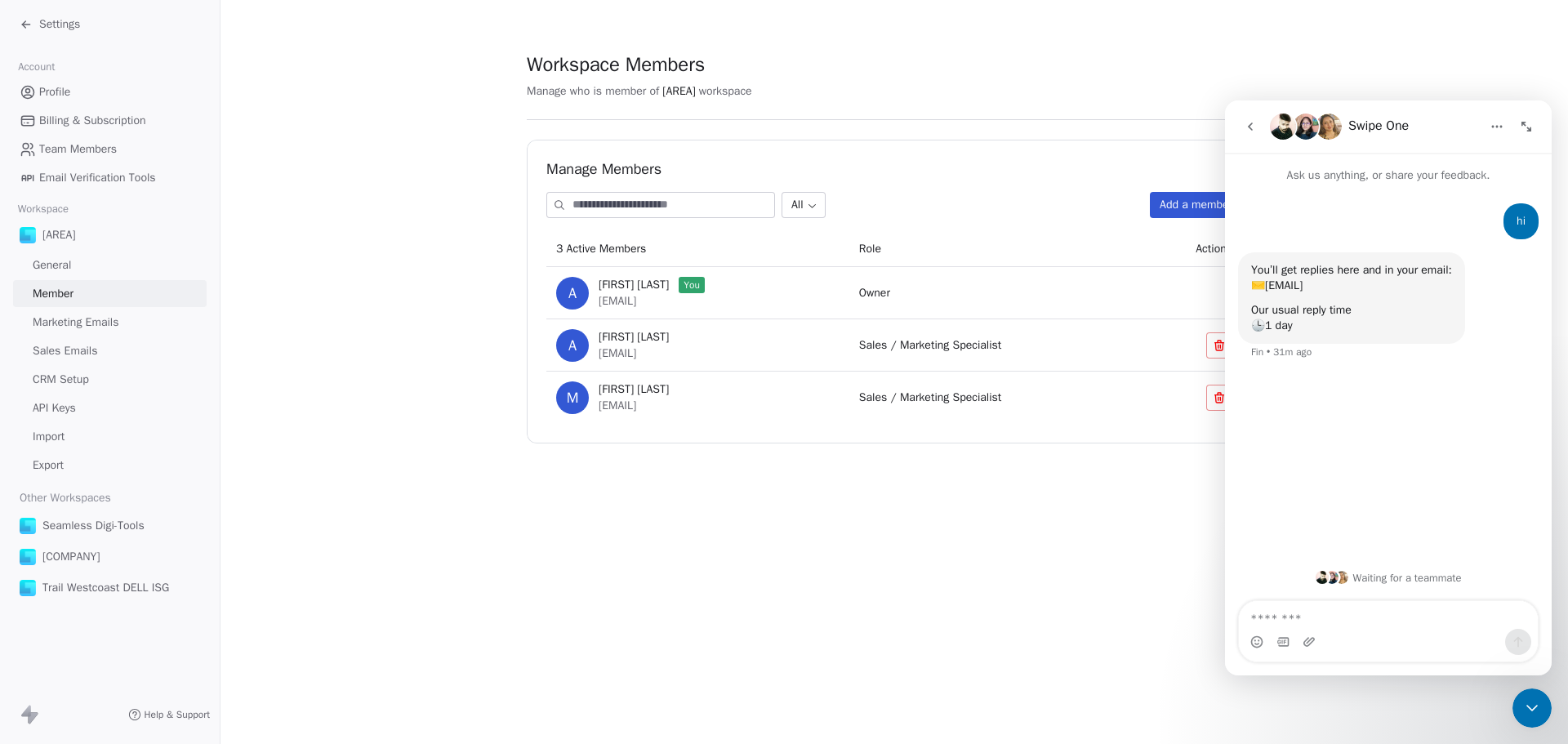click on "Team Members" at bounding box center (78, 149) 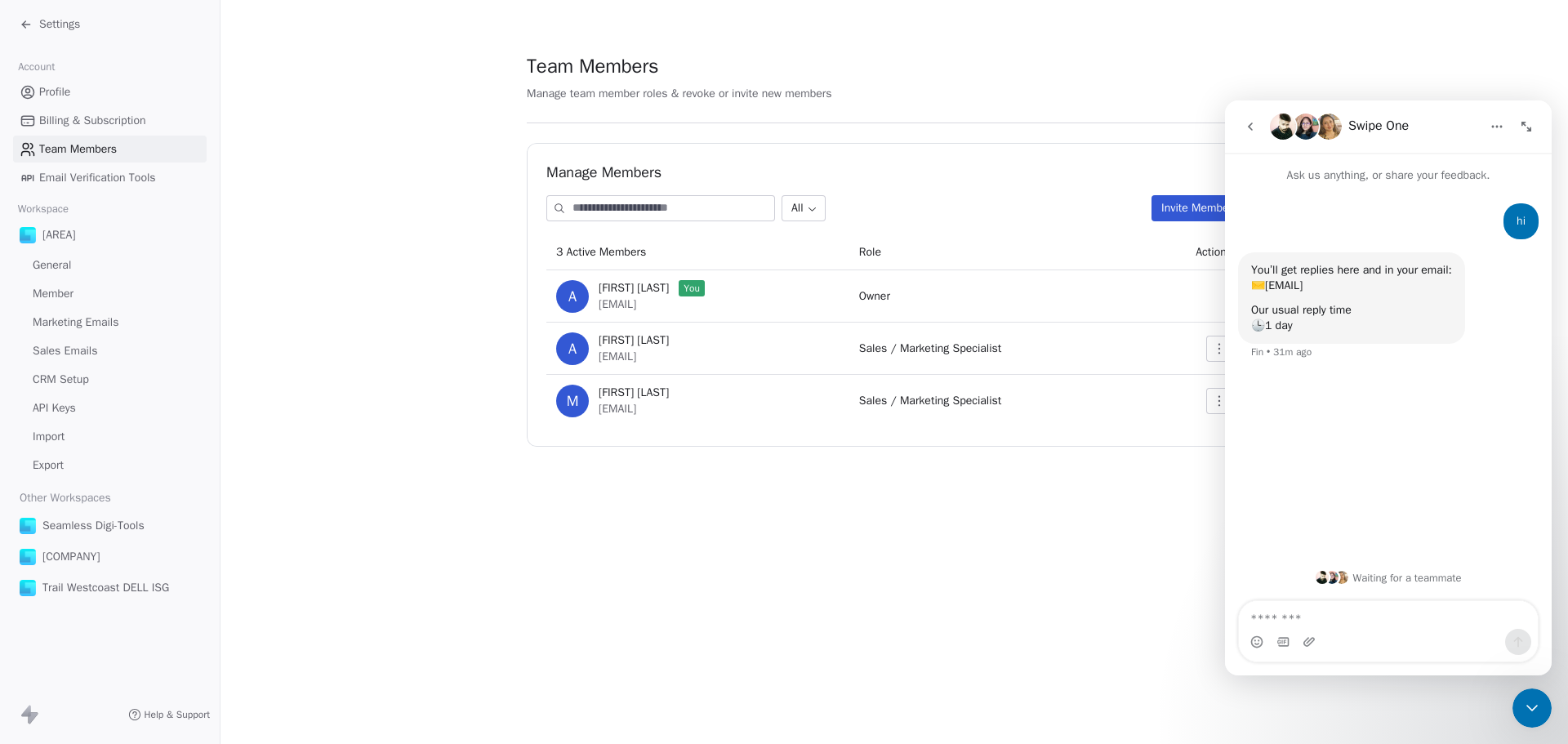 click on "CRM Setup" at bounding box center (60, 379) 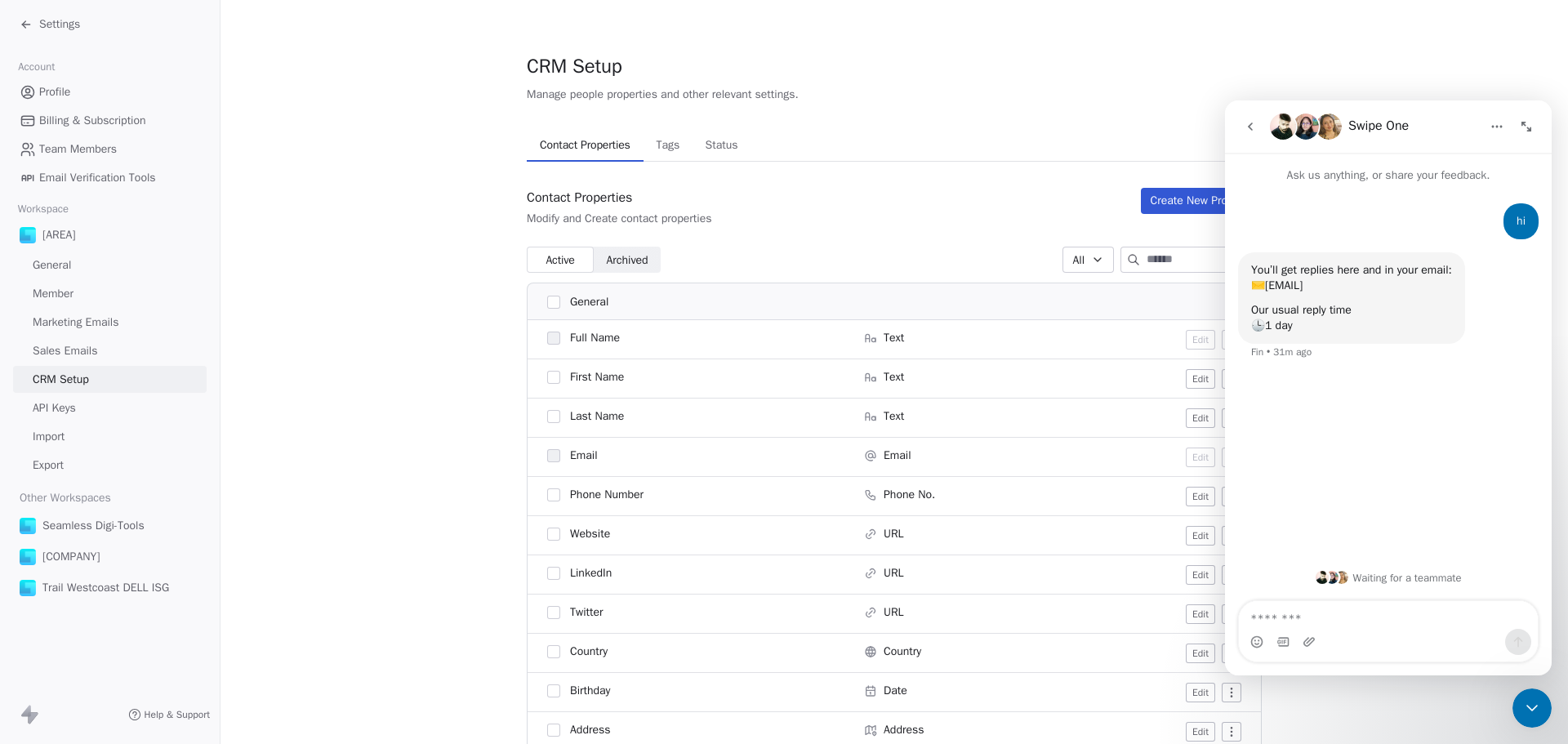 click 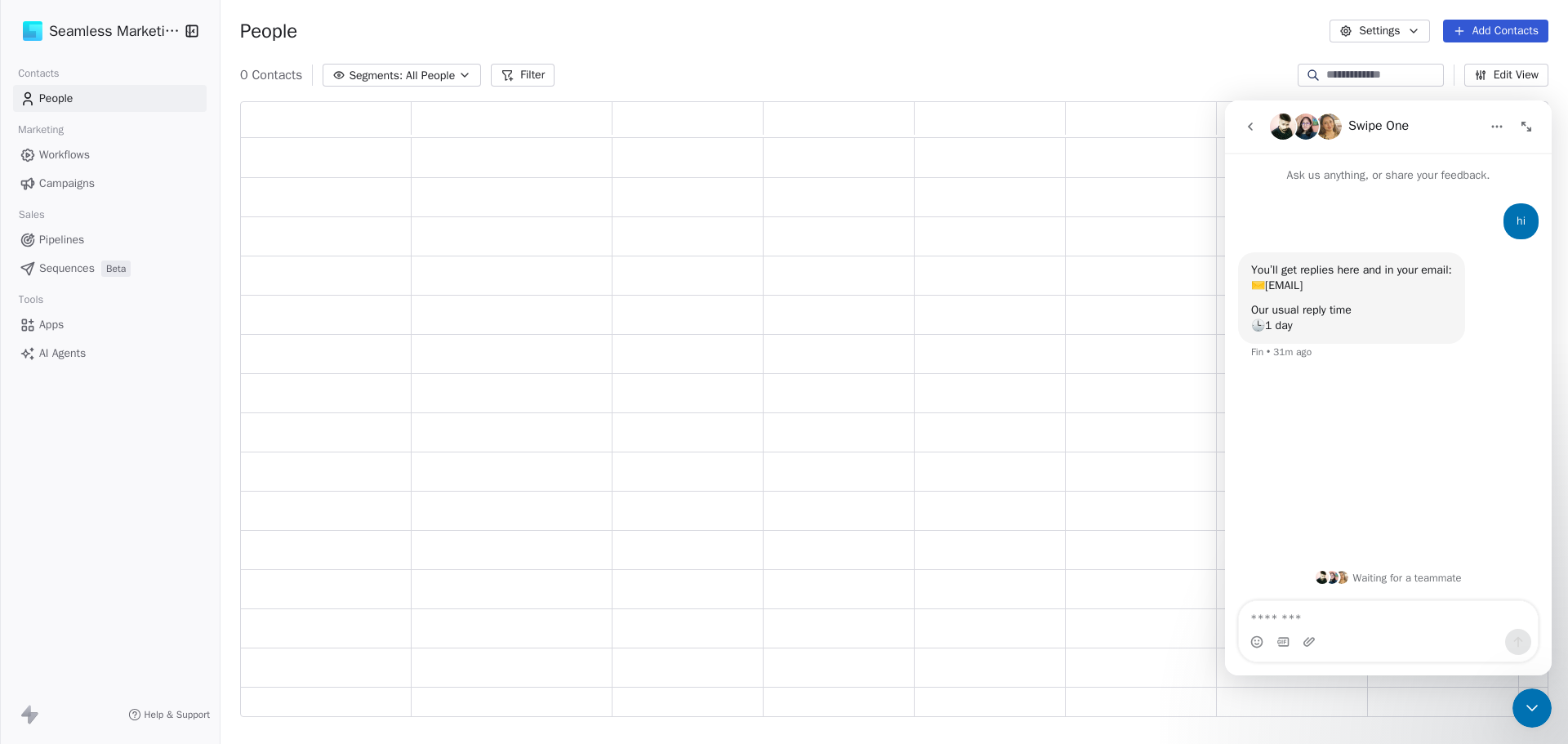 scroll, scrollTop: 0, scrollLeft: 0, axis: both 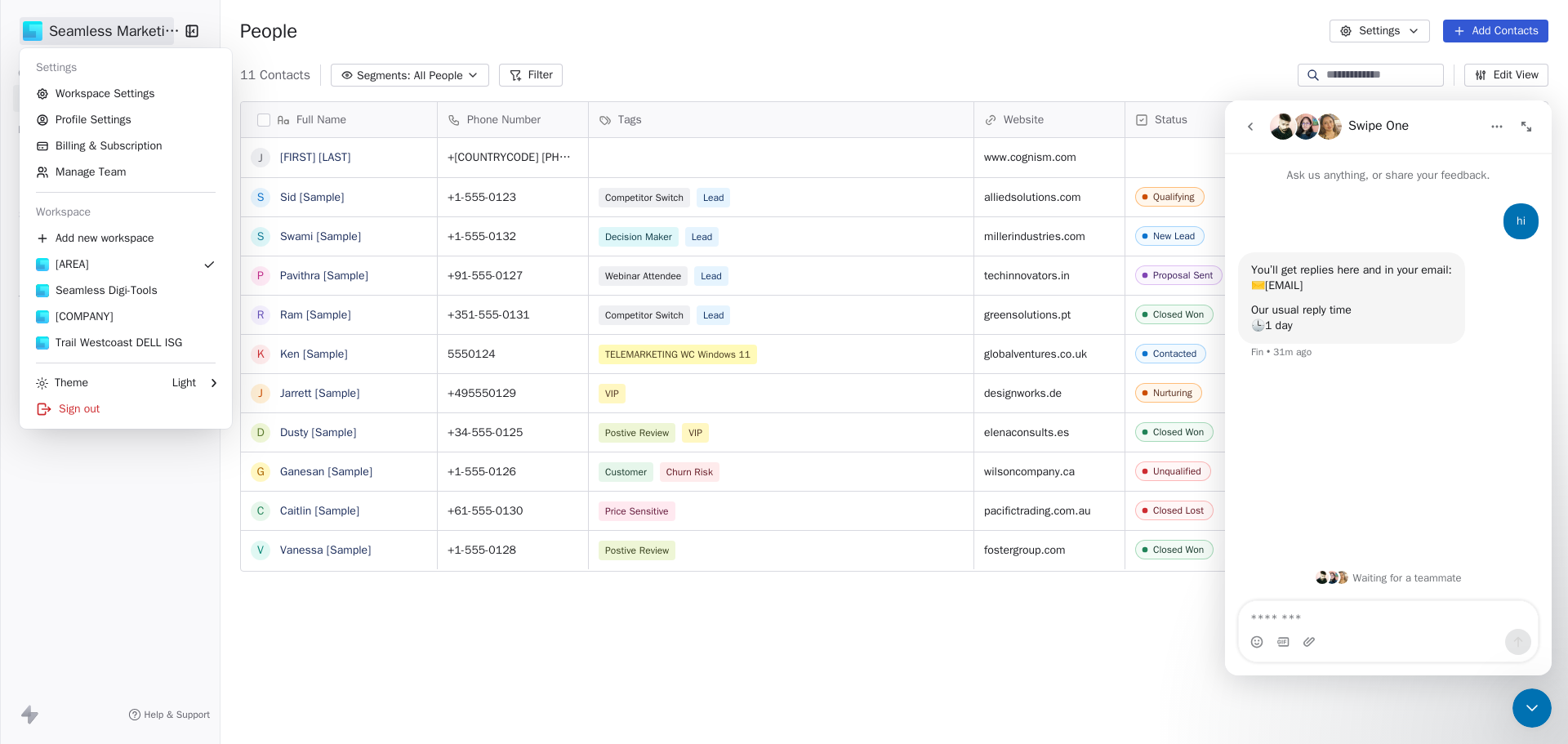 click on "Full Name J [FIRST] [LAST] S [SAMPLE] S [SAMPLE] P [SAMPLE] R [SAMPLE] K [SAMPLE] J [SAMPLE] D [SAMPLE] G [SAMPLE] C [SAMPLE] V [SAMPLE] Phone Number Tags Website Status Contact Source NPS Score Customer Lifetime Value Created Date CAT Last Activity Date CAT +[COUNTRYCODE] [PHONE]+[COUNTRYCODE] [PHONE]+[COUNTRYCODE] [PHONE] [URL] [COMPANY] [DATE] [TIME] +[PHONE] [TYPE] [COMPANY] [TYPE] [URL] [CURRENCY][VALUE] [DATE] [TIME] [DATE] [TIME] +[COUNTRYCODE]-[PHONE] [TYPE] [COMPANY] [TYPE] [CURRENCY][VALUE] [DATE] [TIME] [DATE] [TIME]" at bounding box center [784, 372] 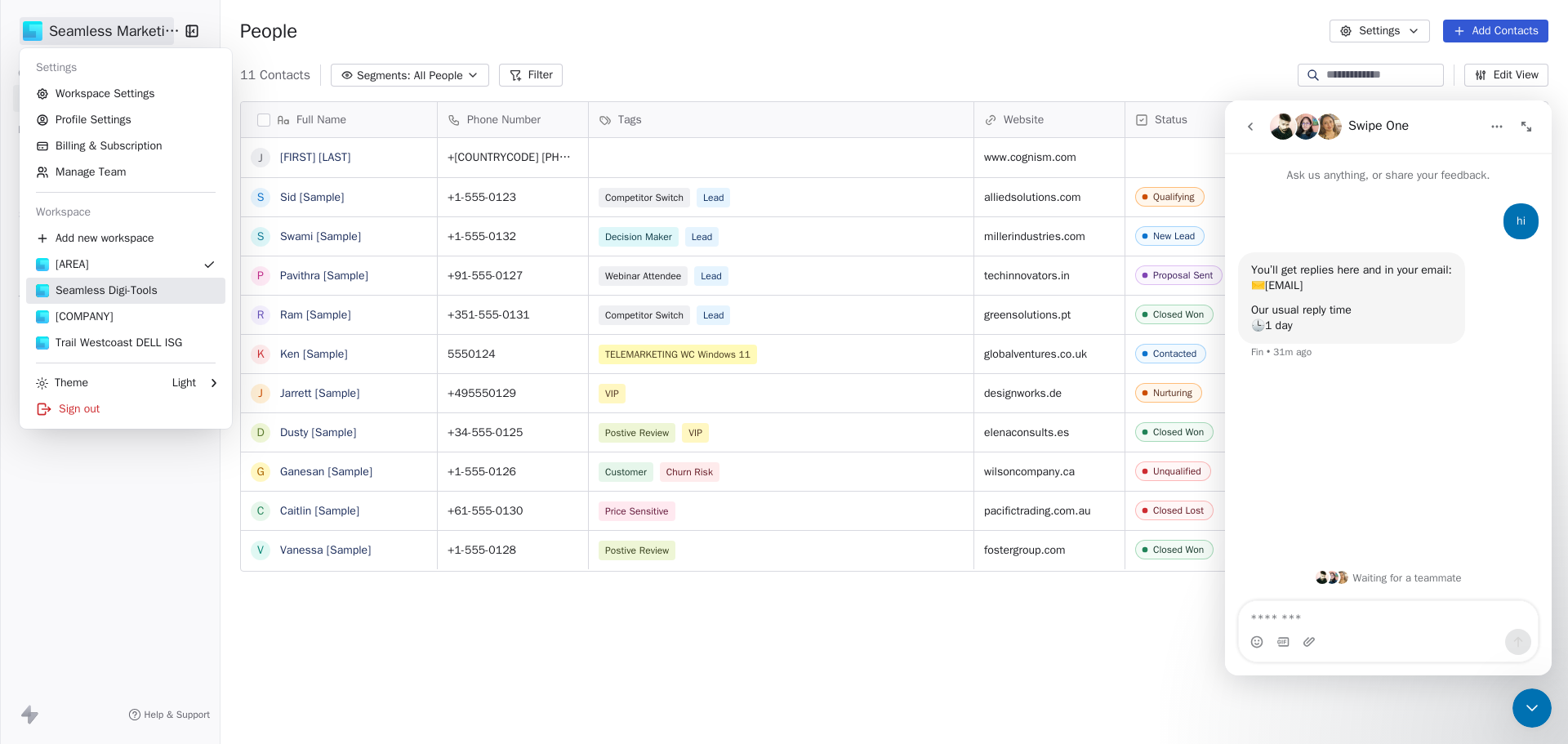 click on "Seamless Digi-Tools" at bounding box center (96, 291) 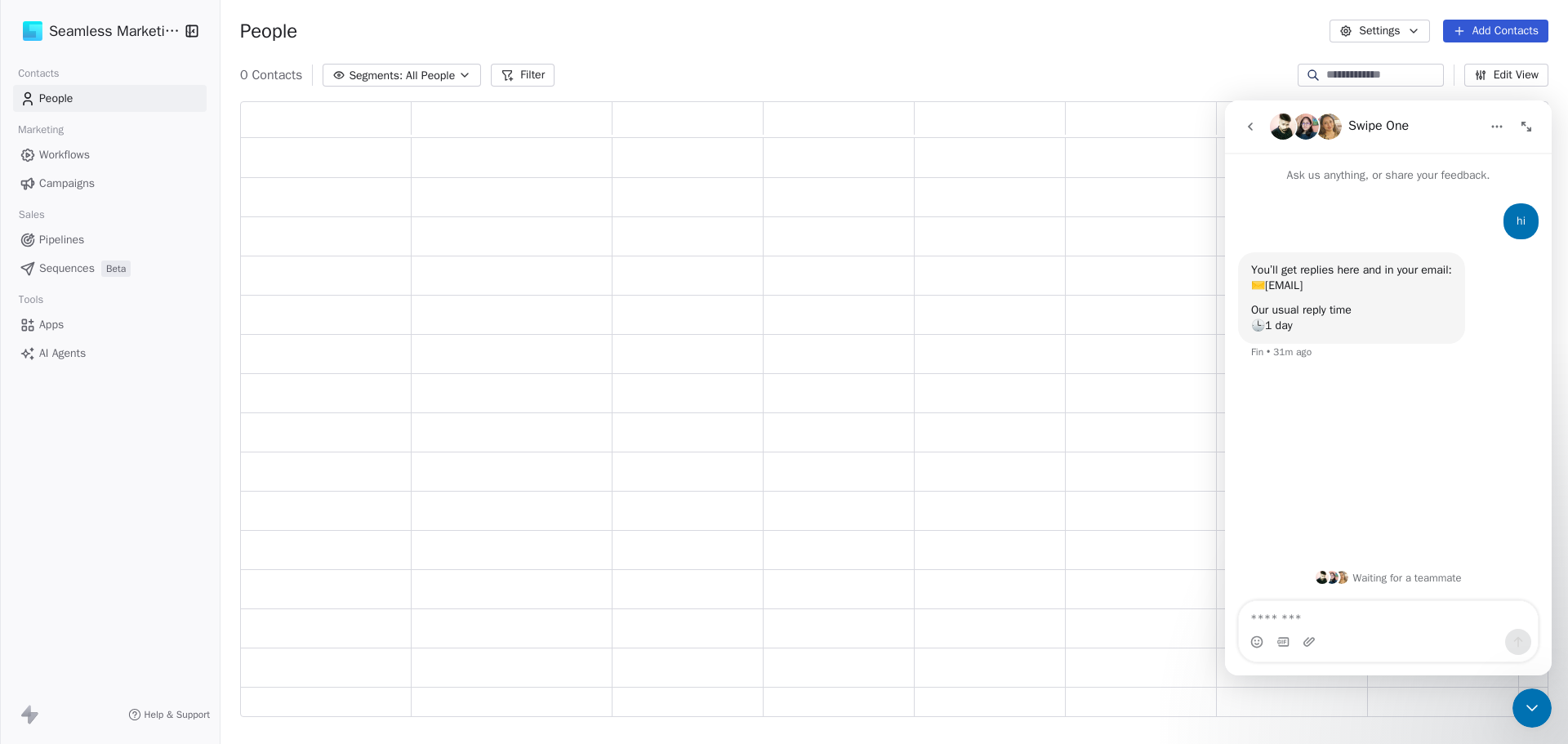 scroll, scrollTop: 13, scrollLeft: 13, axis: both 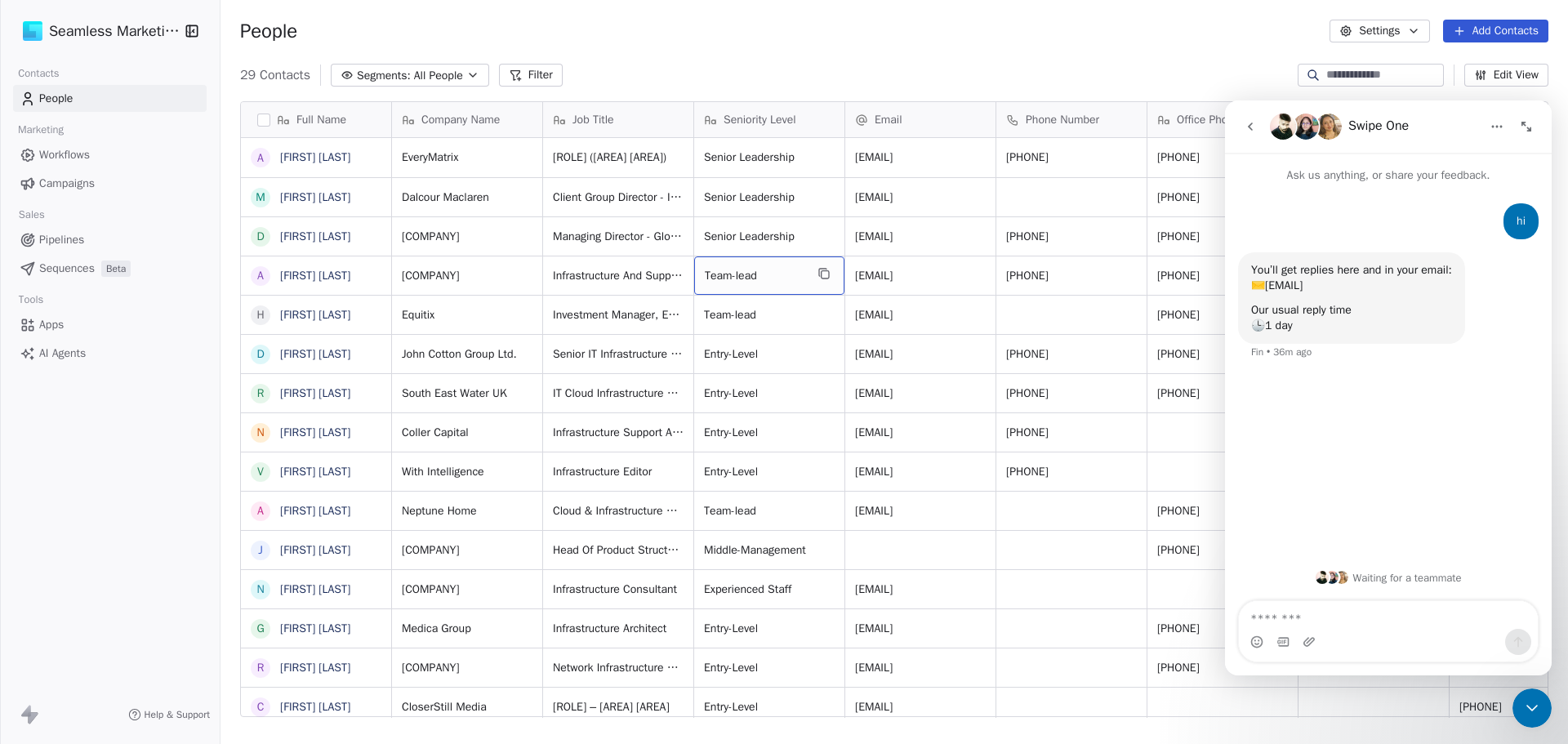 click at bounding box center [1250, 127] 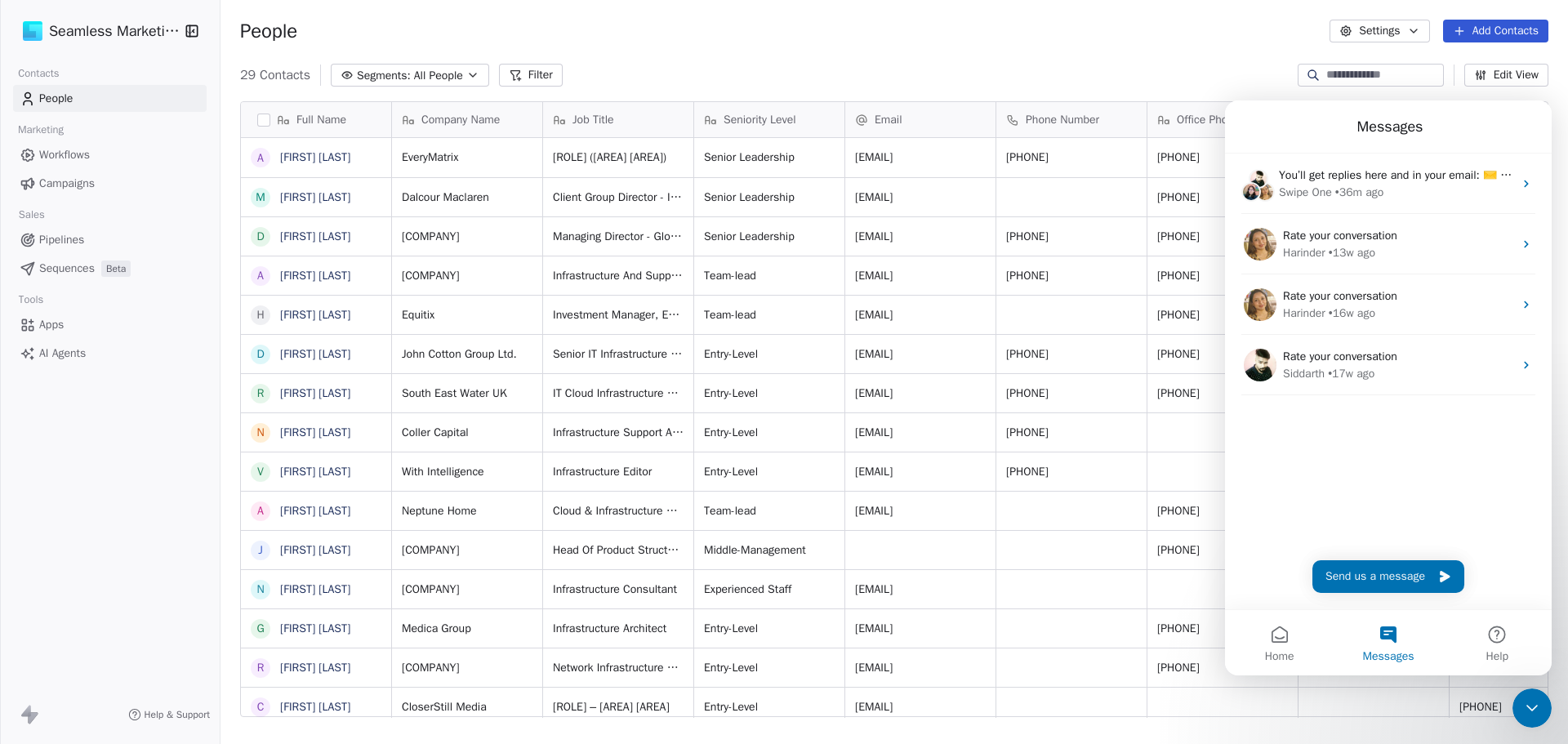 click on "People Settings  Add Contacts" at bounding box center [894, 31] 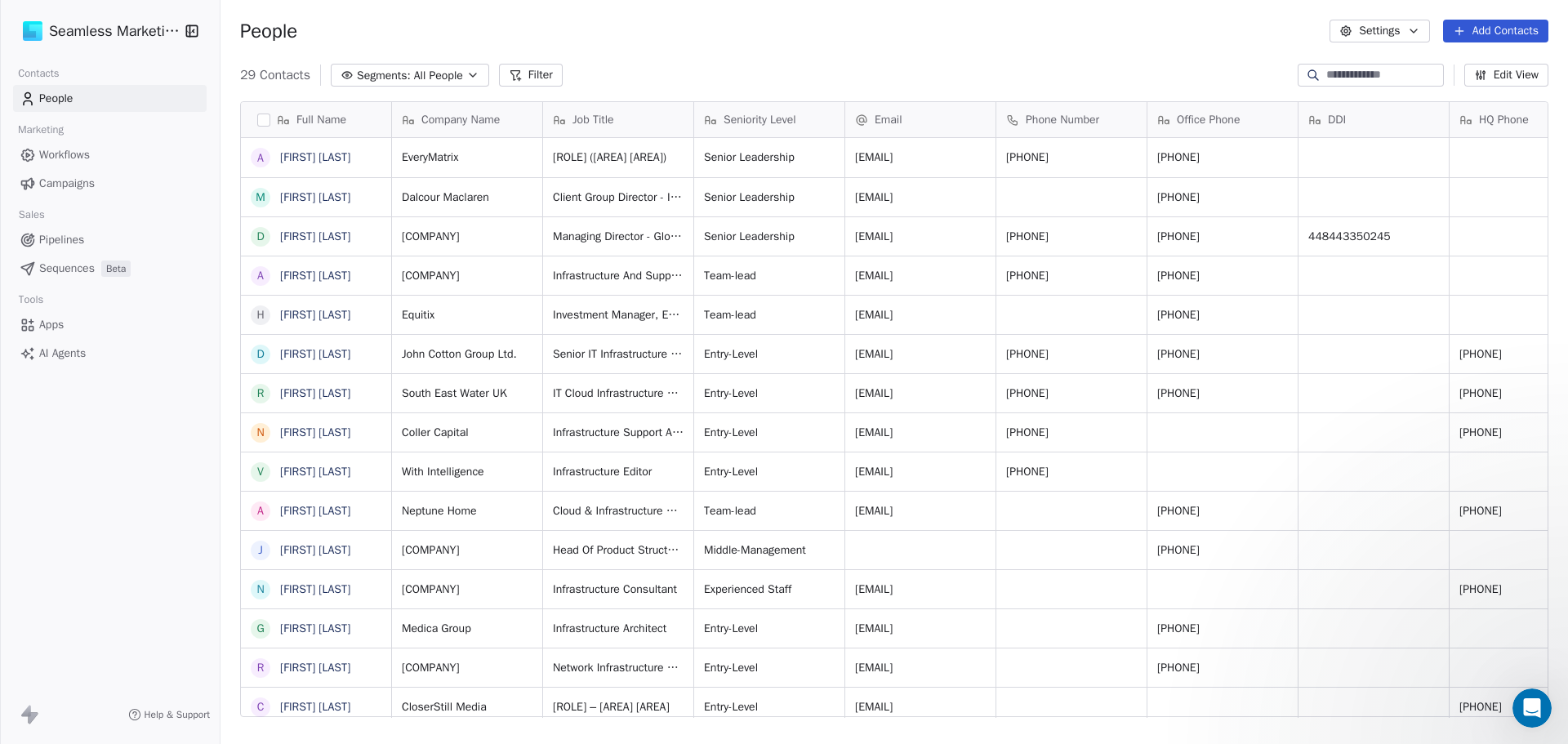 scroll, scrollTop: 0, scrollLeft: 0, axis: both 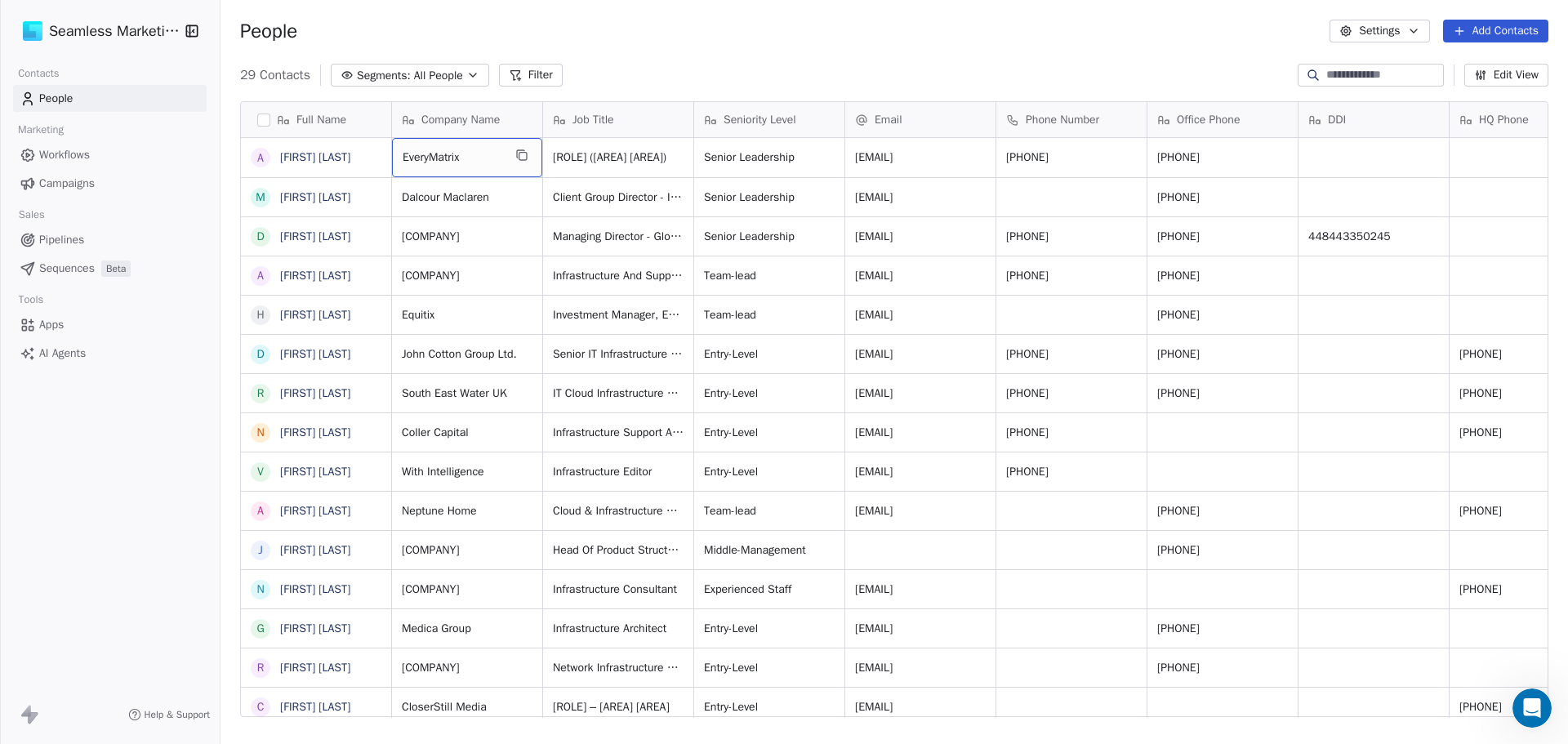 click on "Seamless Marketing Contacts People Marketing Workflows Campaigns Sales Pipelines Sequences Beta Tools Apps AI Help & Support People Settings Add Contacts 29 Contacts Segments: All People Filter Edit View Tag Add to Sequence Export Full Name A Andrew Jobson M Mike Ferens D David Hartley A Ashley Watson H Henry Charles D Danny Grocott R Ross Fowkes N Neil Tasker V Viola Caon A Adrian Alder J Jonathan Brady N Noor Halim Afridi G Graham Carden R Rhys Lockley C Cj Morvany K Konrad Zielinski J Jamie Larcombe A Anthony Martin R Rafe Hill A Andy K R Ryan Gibson M Max Thomas P Paul Lourensz C Chris Reynolds A Alan Day RITTech J Josh Hayes S Simon Hills R Ryan Bourne S Sunil Desilva Company Name Job Title Seniority Level Email Phone Number Office Phone DDI HQ Phone Tags Lead Status Notes EveryMatrix Technical Operations Director (Infrastructure) Senior Leadership [EMAIL] [PHONE] [PHONE] TEST CALL BACK Dalcour Maclaren Client Group Director - Infrastructure Senior Leadership" at bounding box center (784, 372) 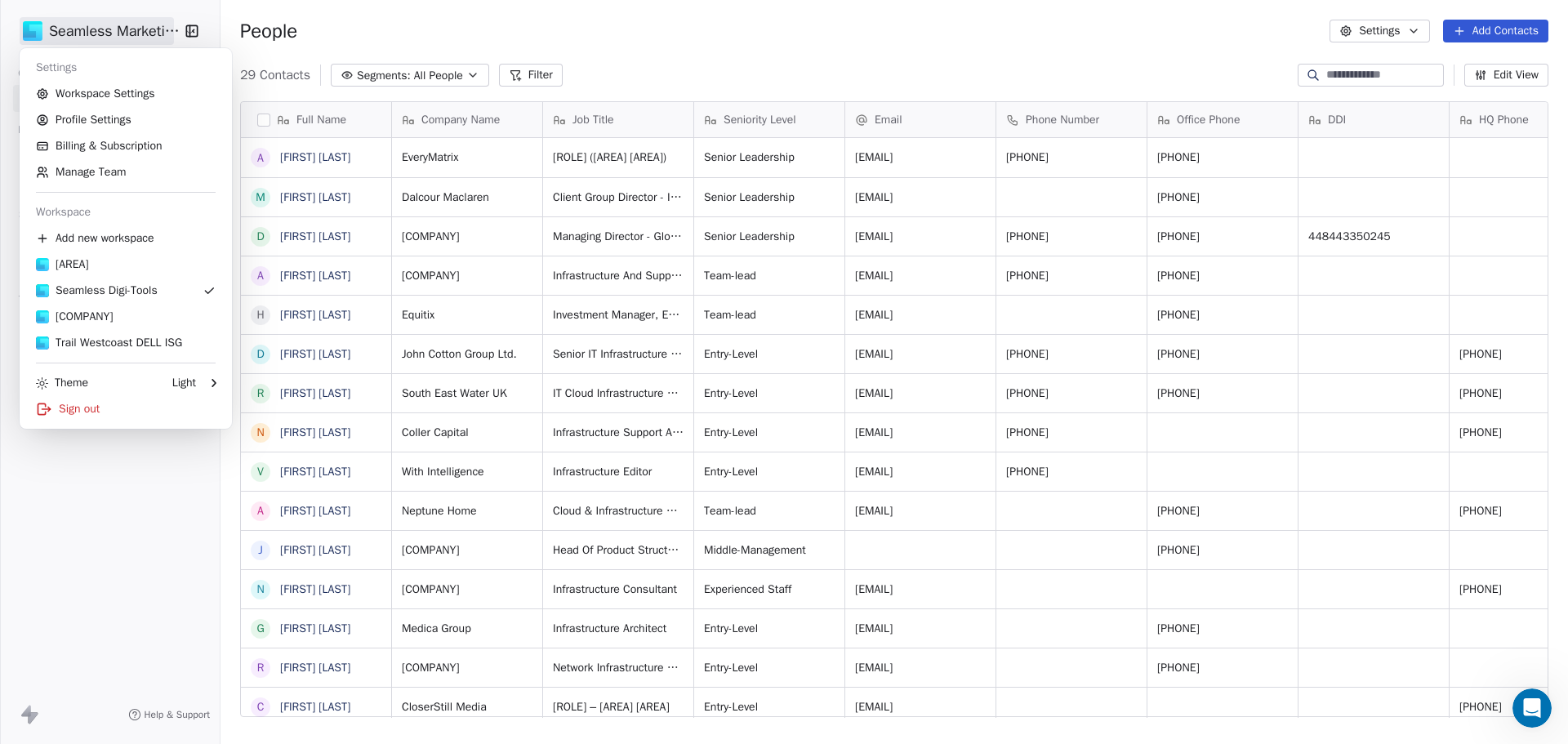 click on "Seamless Marketing Contacts People Marketing Workflows Campaigns Sales Pipelines Sequences Beta Tools Apps AI Help & Support People Settings Add Contacts 29 Contacts Segments: All People Filter Edit View Tag Add to Sequence Export Full Name A Andrew Jobson M Mike Ferens D David Hartley A Ashley Watson H Henry Charles D Danny Grocott R Ross Fowkes N Neil Tasker V Viola Caon A Adrian Alder J Jonathan Brady N Noor Halim Afridi G Graham Carden R Rhys Lockley C Cj Morvany K Konrad Zielinski J Jamie Larcombe A Anthony Martin R Rafe Hill A Andy K R Ryan Gibson M Max Thomas P Paul Lourensz C Chris Reynolds A Alan Day RITTech J Josh Hayes S Simon Hills R Ryan Bourne S Sunil Desilva Company Name Job Title Seniority Level Email Phone Number Office Phone DDI HQ Phone Tags Lead Status Notes EveryMatrix Technical Operations Director (Infrastructure) Senior Leadership [EMAIL] [PHONE] [PHONE] TEST CALL BACK Dalcour Maclaren Client Group Director - Infrastructure Senior Leadership" at bounding box center (784, 372) 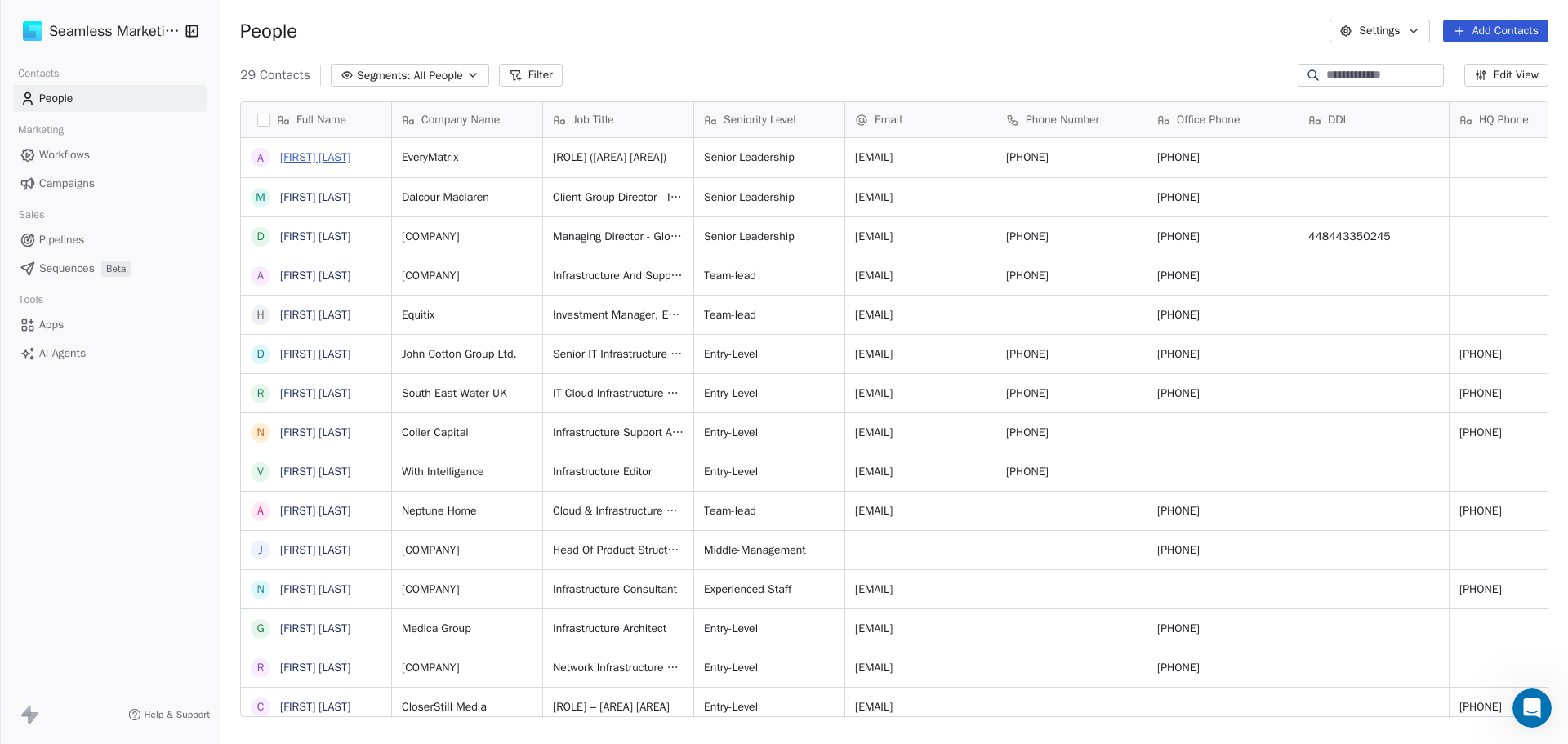 click on "[FIRST] [LAST]" at bounding box center [315, 157] 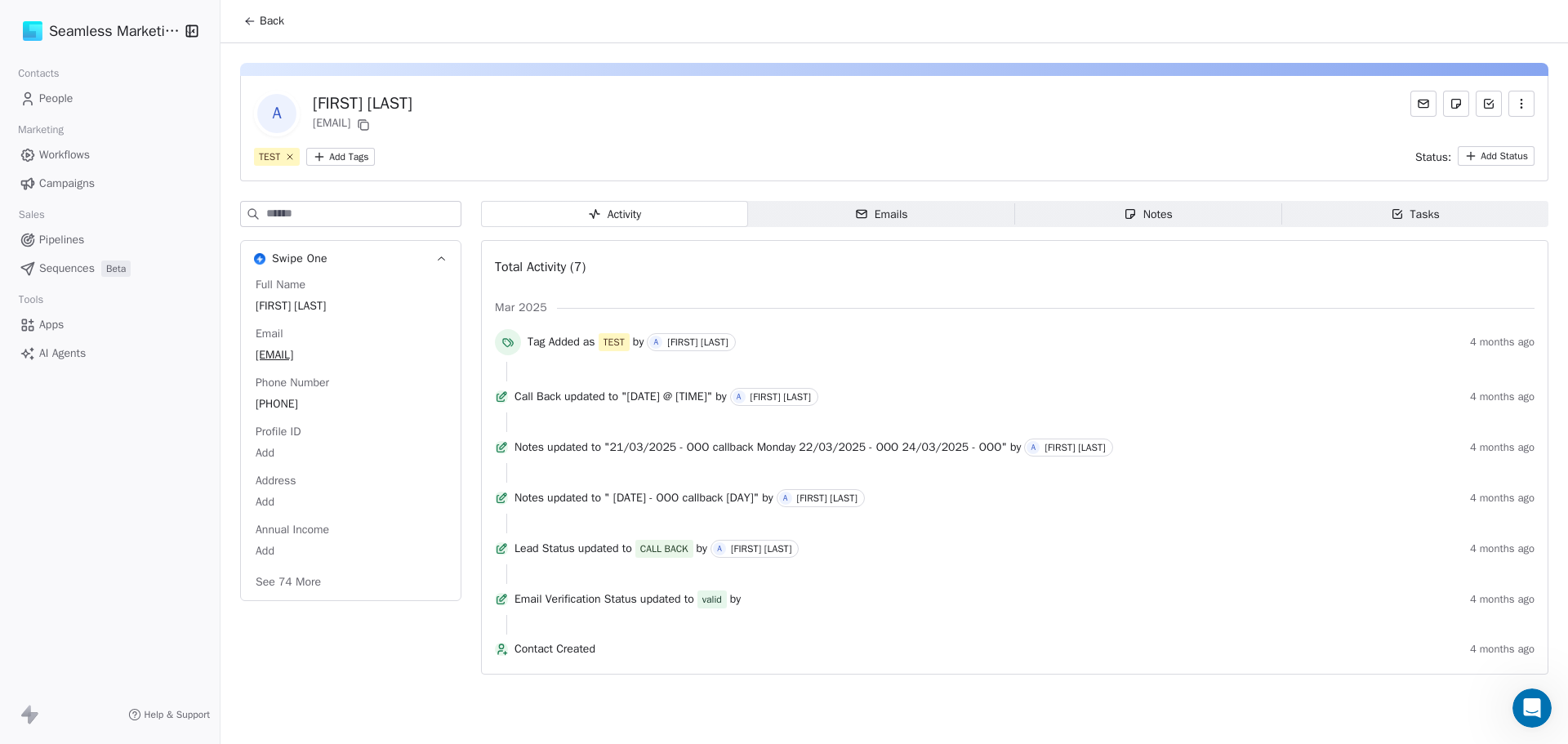 click 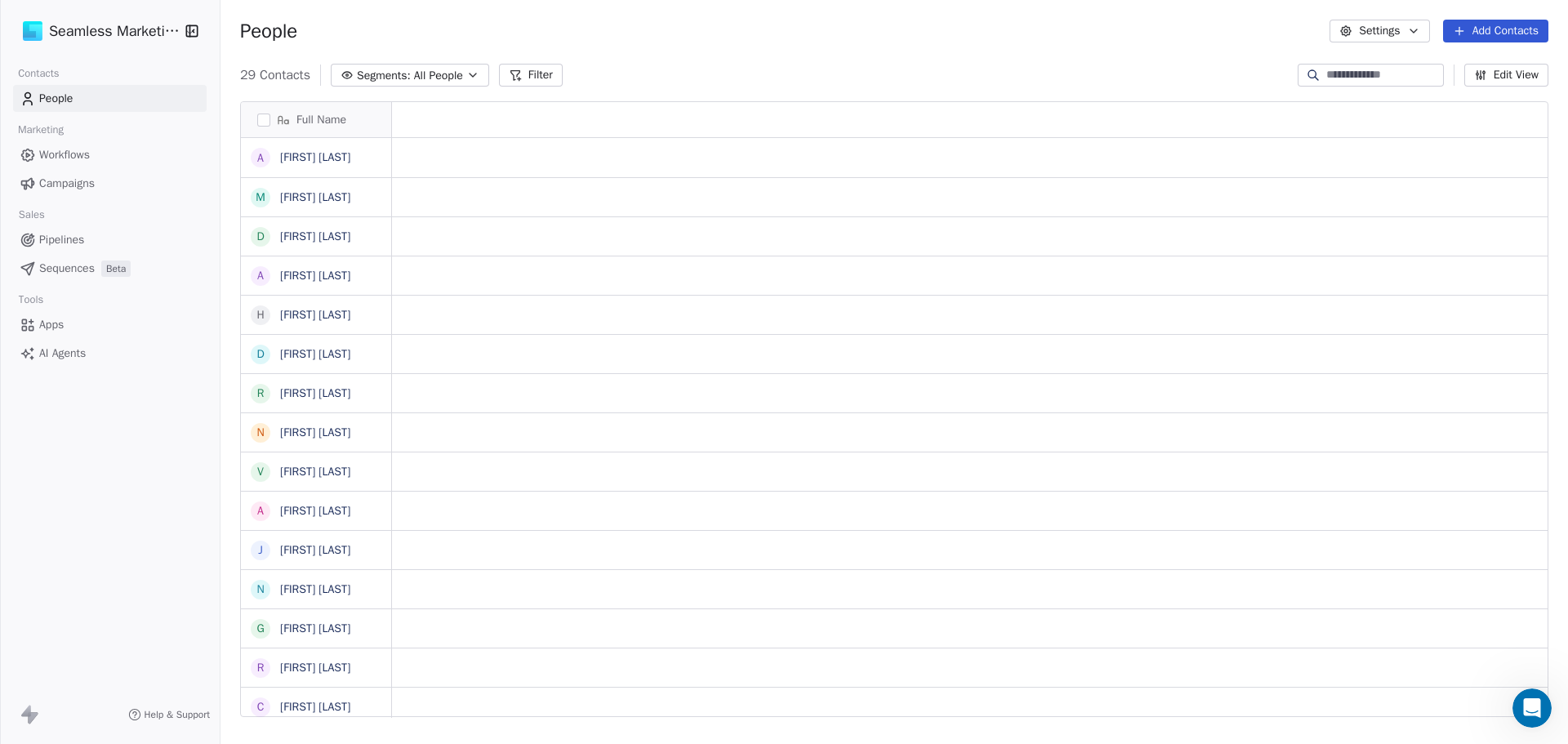scroll, scrollTop: 642, scrollLeft: 1335, axis: both 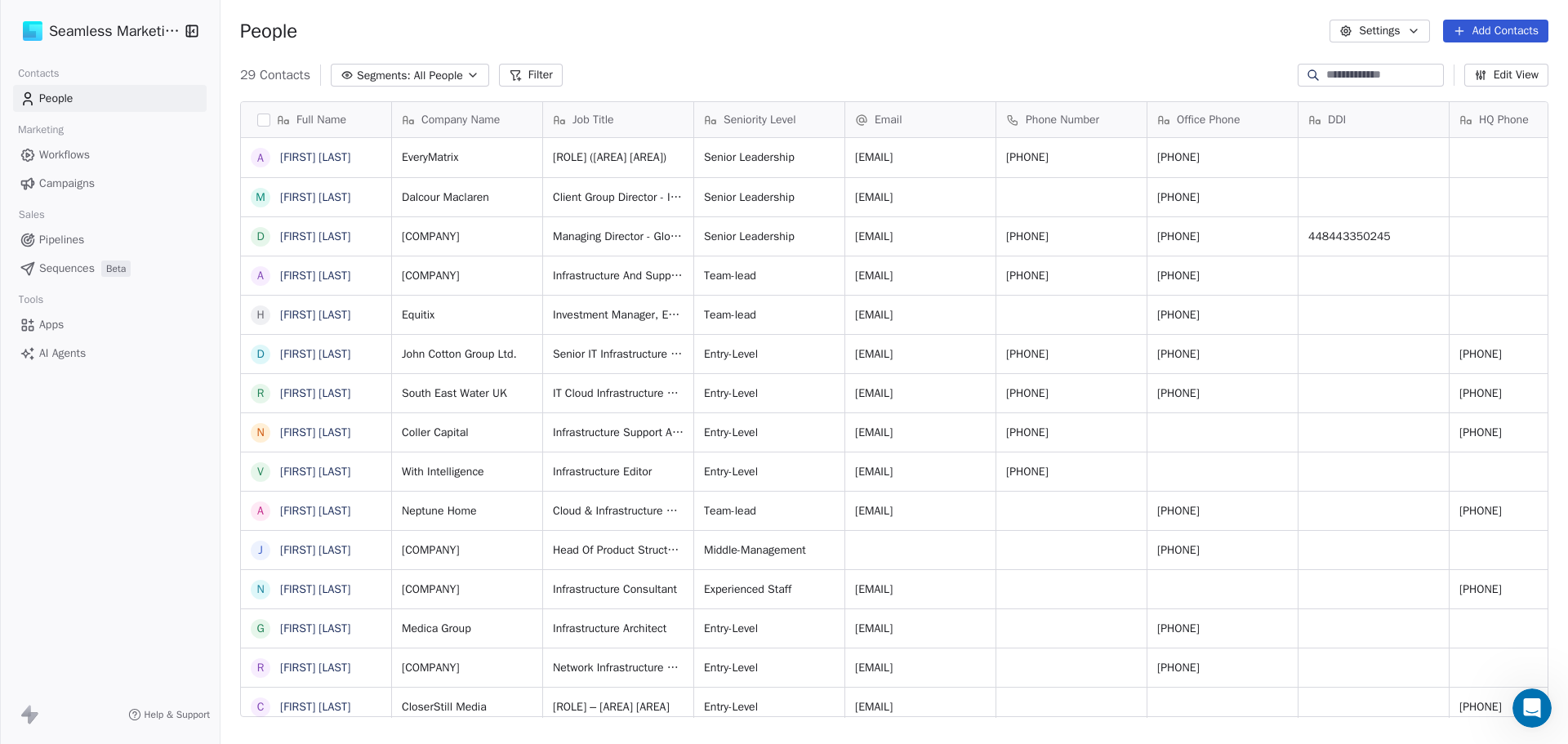 click 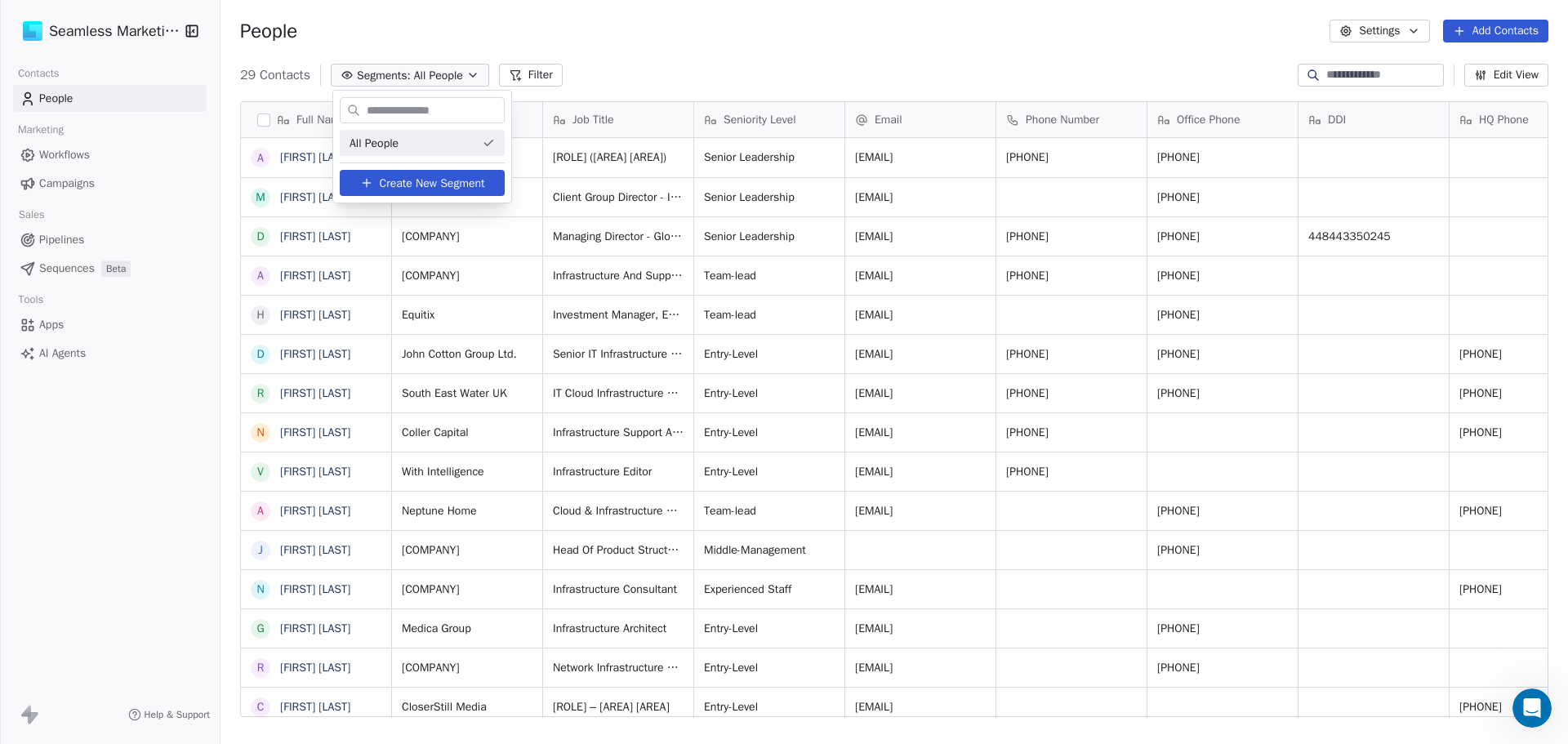 click on "Seamless Marketing Contacts People Marketing Workflows Campaigns Sales Pipelines Sequences Beta Tools Apps AI Help & Support People Settings Add Contacts 29 Contacts Segments: All People Filter Edit View Tag Add to Sequence Export Full Name A Andrew Jobson M Mike Ferens D David Hartley A Ashley Watson H Henry Charles D Danny Grocott R Ross Fowkes N Neil Tasker V Viola Caon A Adrian Alder J Jonathan Brady N Noor Halim Afridi G Graham Carden R Rhys Lockley C Cj Morvany K Konrad Zielinski J Jamie Larcombe A Anthony Martin R Rafe Hill A Andy K R Ryan Gibson M Max Thomas P Paul Lourensz C Chris Reynolds A Alan Day RITTech J Josh Hayes S Simon Hills R Ryan Bourne S Sunil Desilva Company Name Job Title Seniority Level Email Phone Number Office Phone DDI HQ Phone Tags Lead Status Notes EveryMatrix Technical Operations Director (Infrastructure) Senior Leadership [EMAIL] [PHONE] [PHONE] TEST CALL BACK Dalcour Maclaren Client Group Director - Infrastructure Senior Leadership" at bounding box center [784, 372] 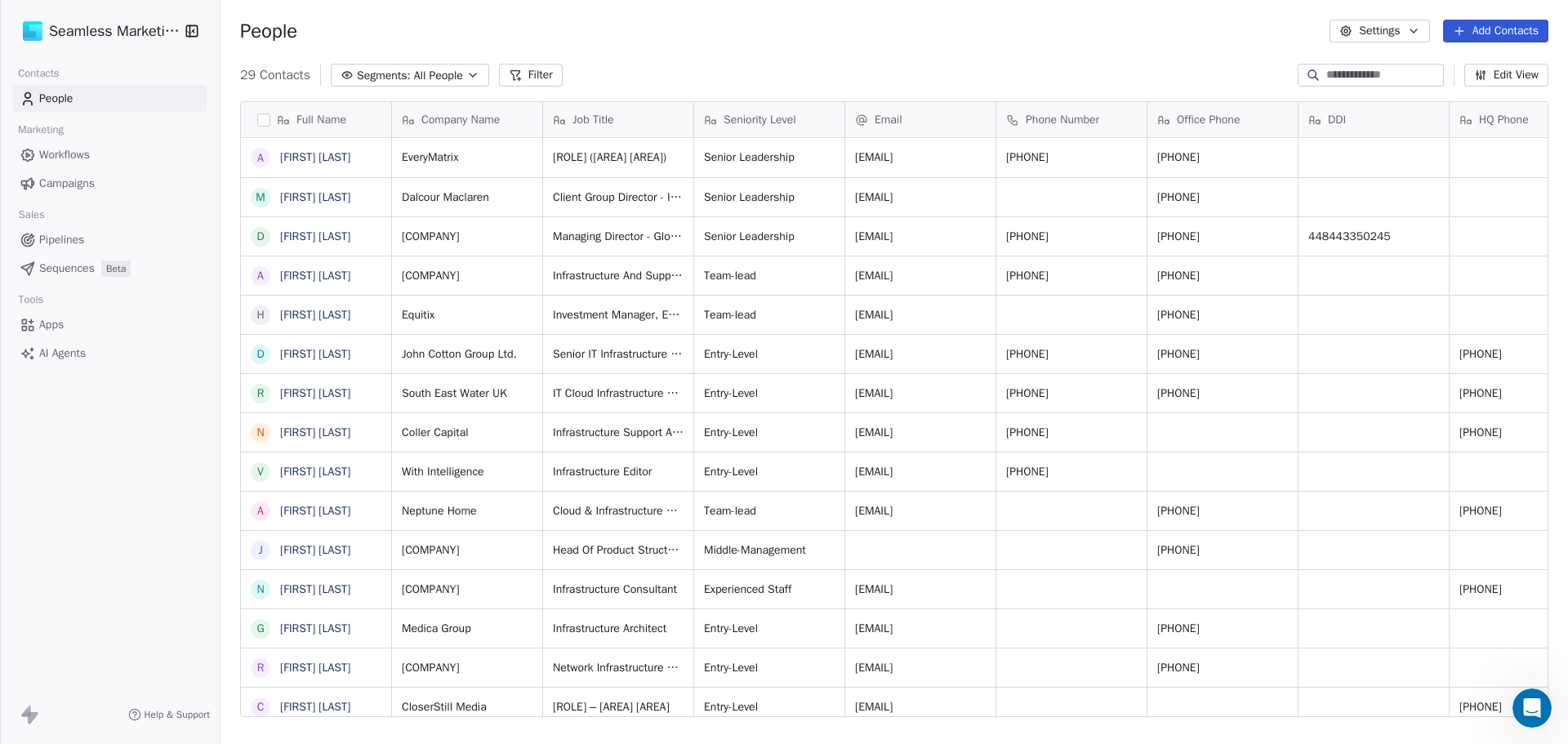 click 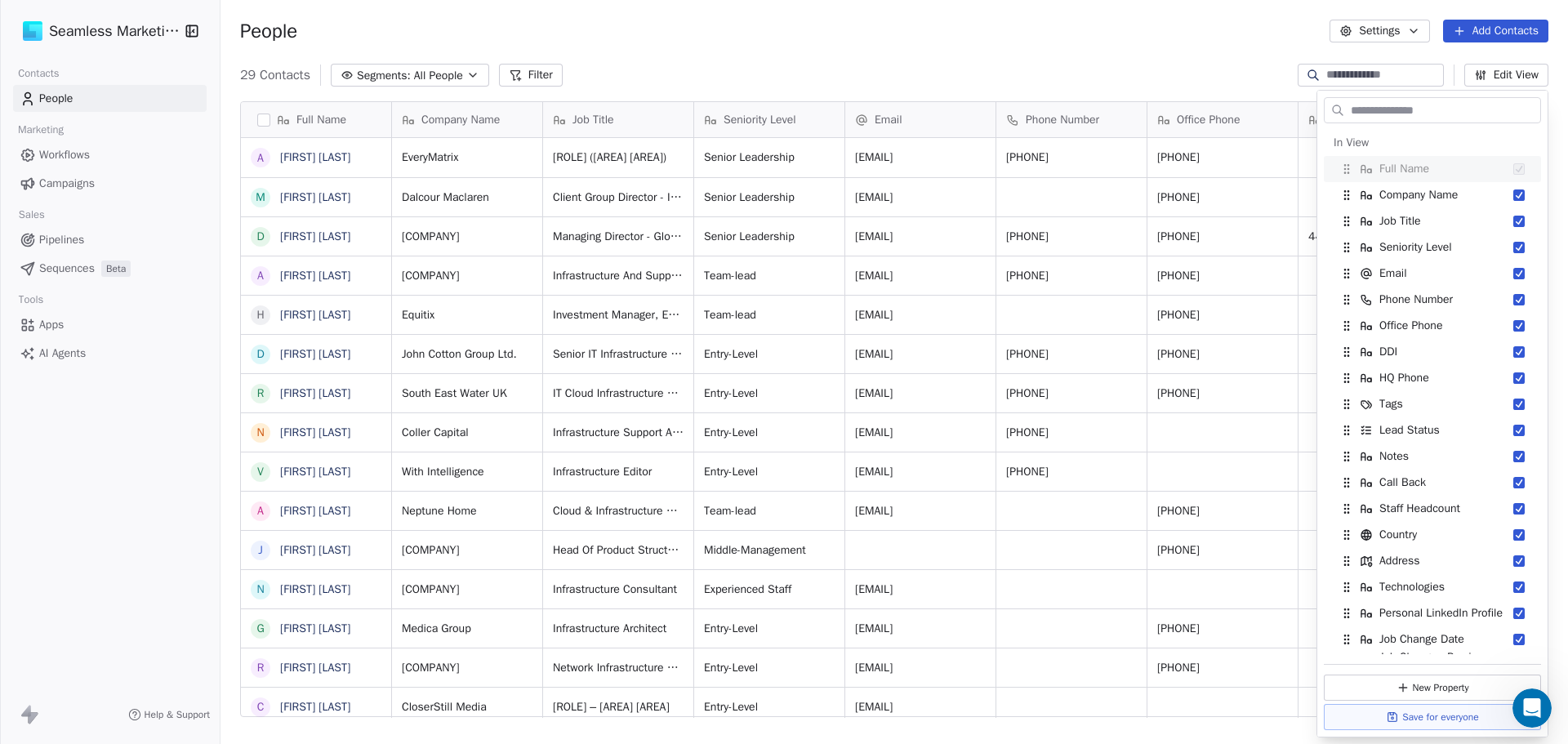 click on "People Settings  Add Contacts" at bounding box center (894, 31) 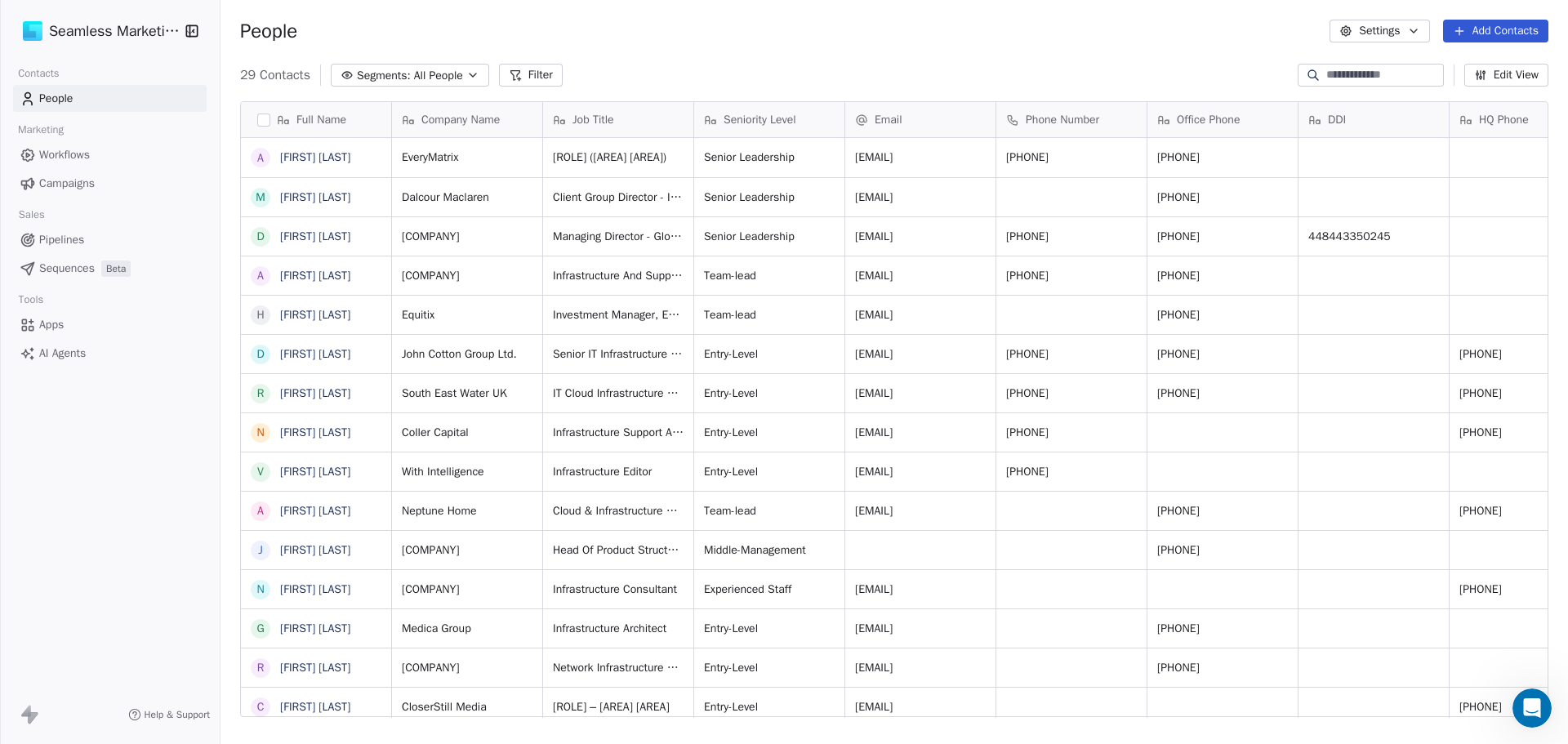 click on "Edit View" at bounding box center [1506, 75] 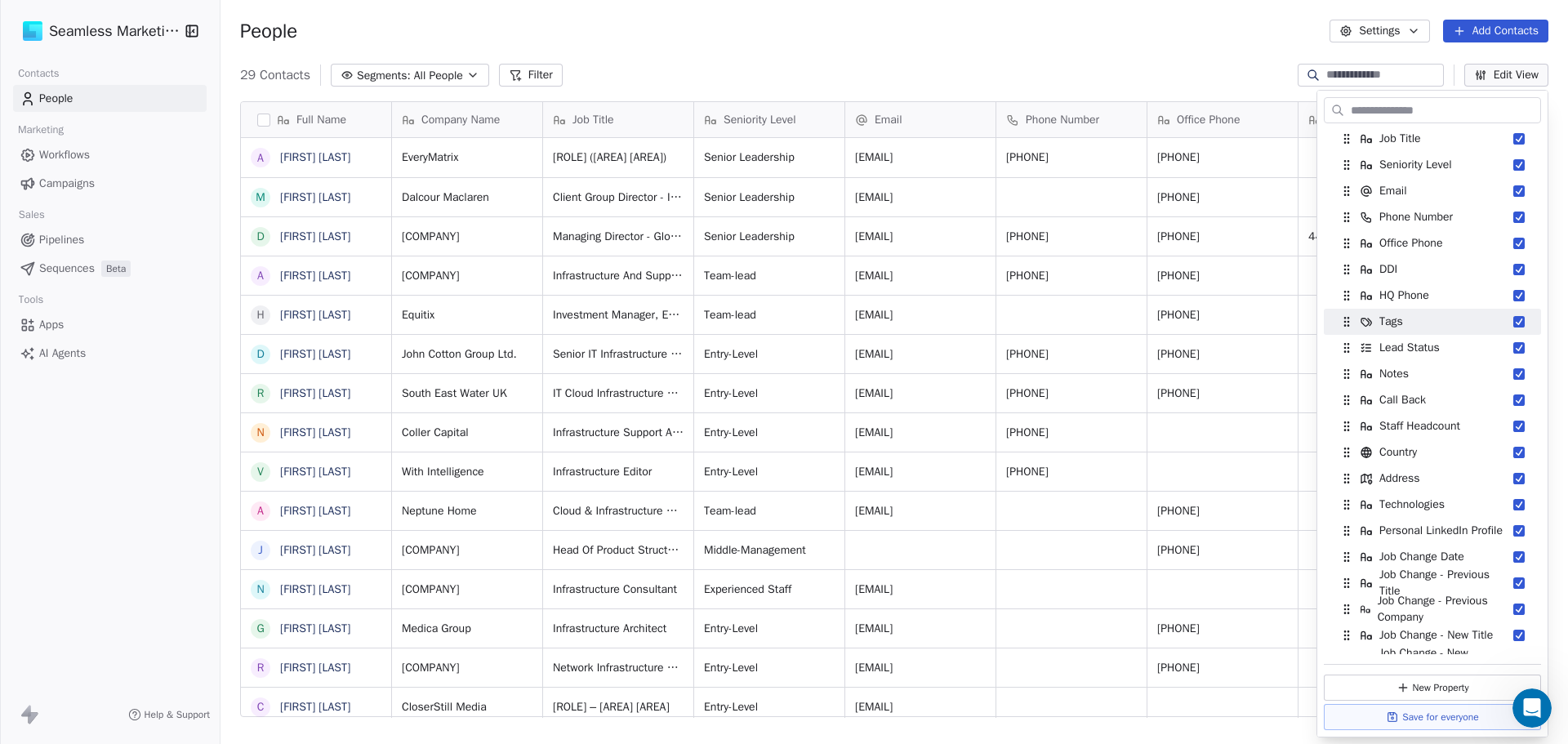 scroll, scrollTop: 0, scrollLeft: 0, axis: both 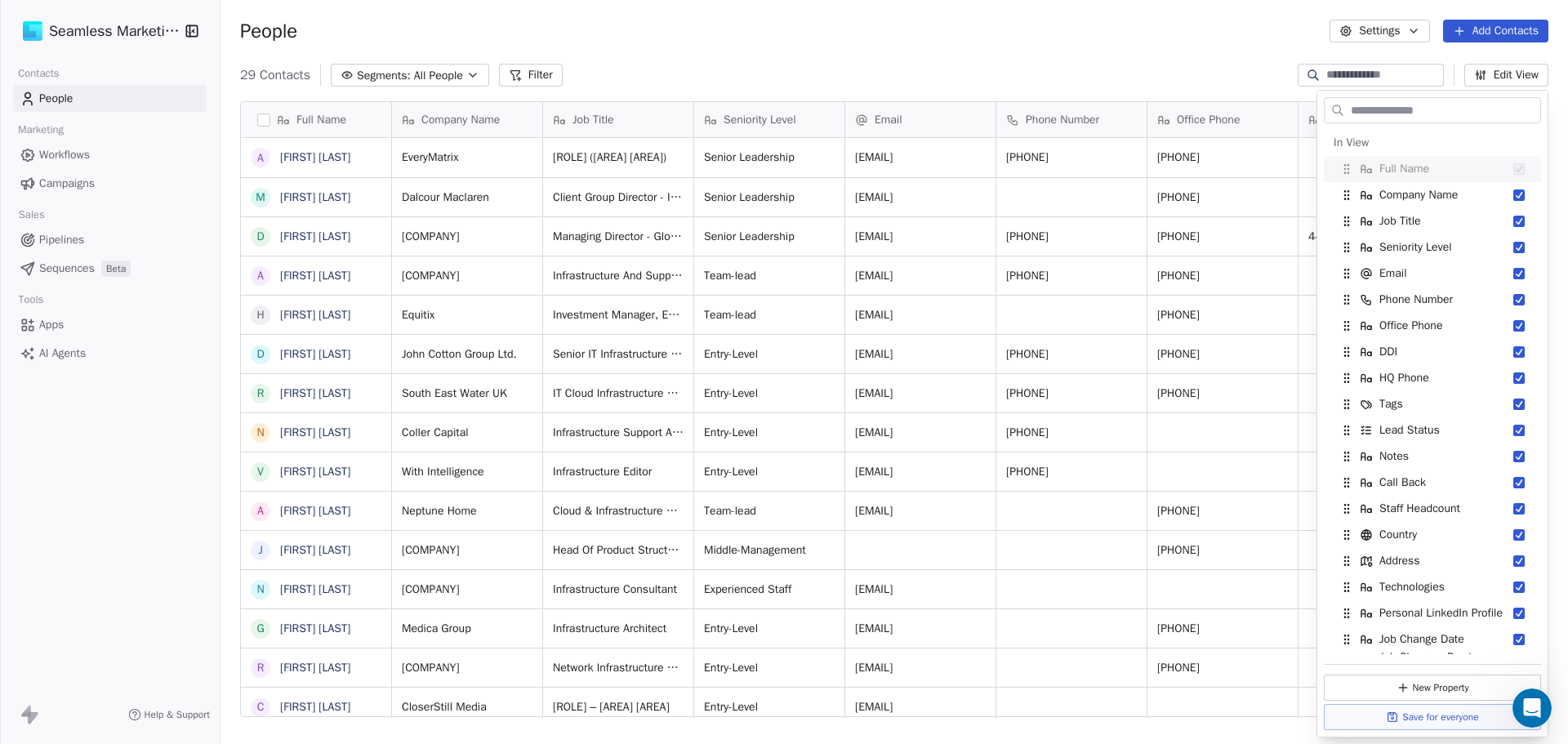 click on "People Settings  Add Contacts" at bounding box center (894, 31) 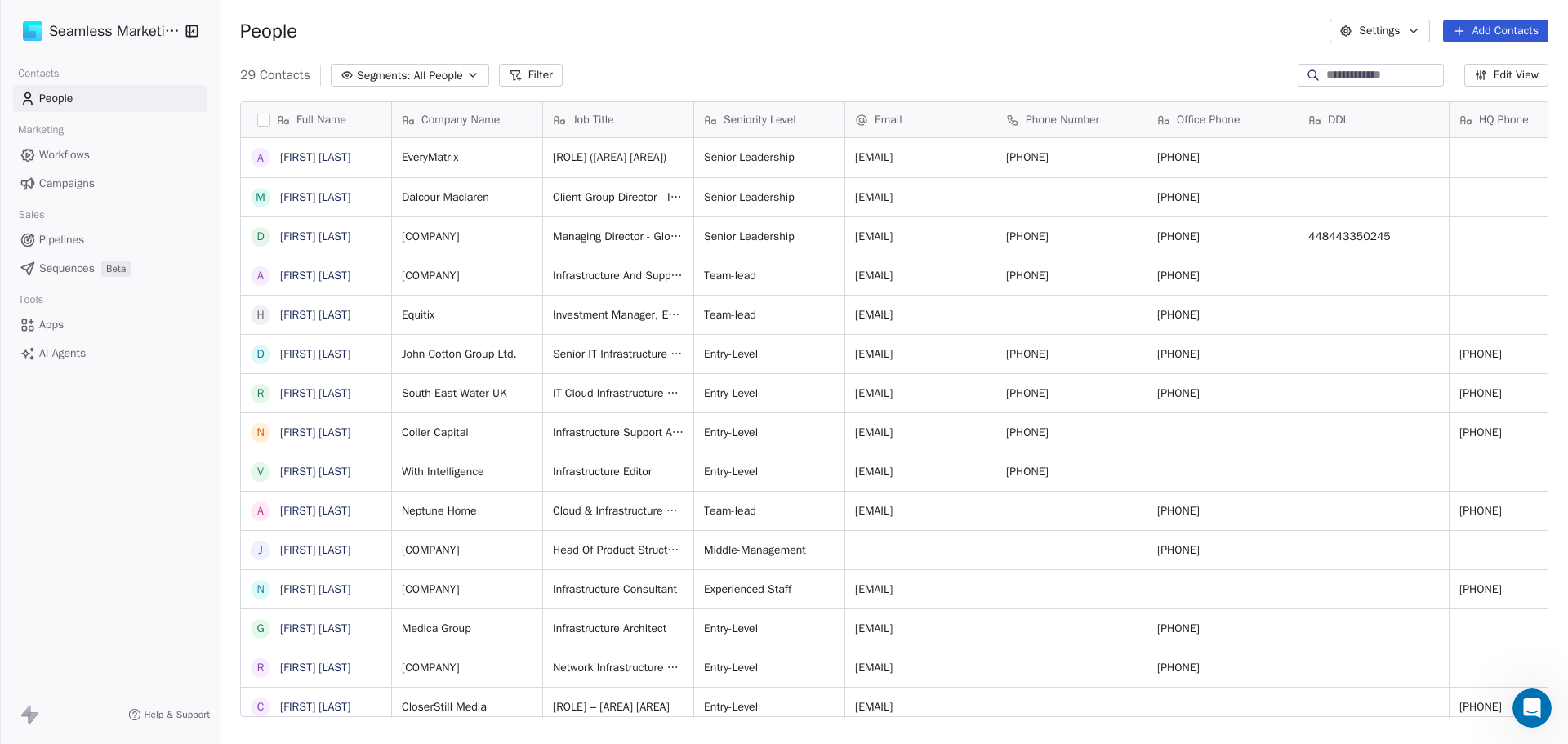 click on "Company Name" at bounding box center (461, 120) 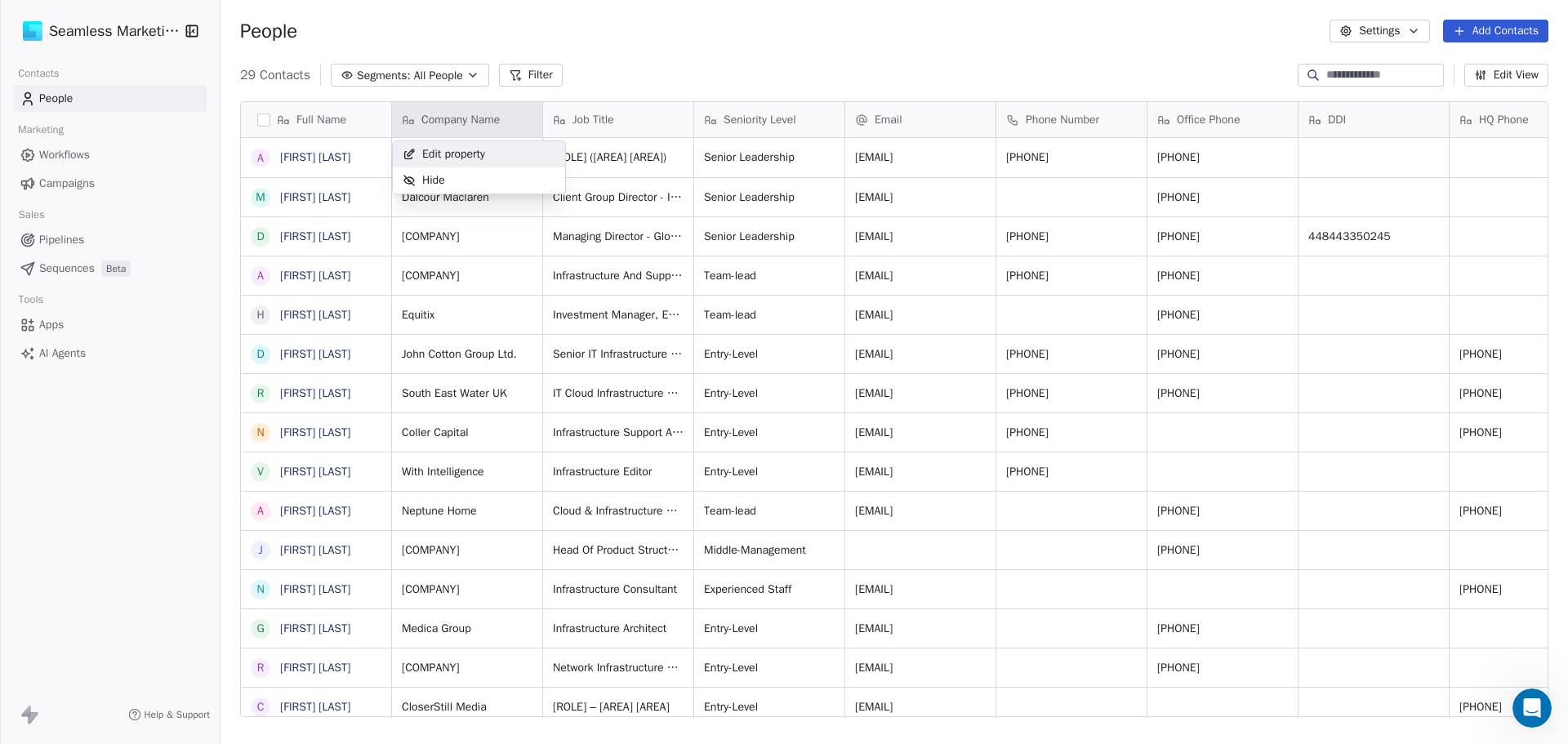 click on "Seamless Marketing Contacts People Marketing Workflows Campaigns Sales Pipelines Sequences Beta Tools Apps AI Help & Support People Settings Add Contacts 29 Contacts Segments: All People Filter Edit View Tag Add to Sequence Export Full Name A Andrew Jobson M Mike Ferens D David Hartley A Ashley Watson H Henry Charles D Danny Grocott R Ross Fowkes N Neil Tasker V Viola Caon A Adrian Alder J Jonathan Brady N Noor Halim Afridi G Graham Carden R Rhys Lockley C Cj Morvany K Konrad Zielinski J Jamie Larcombe A Anthony Martin R Rafe Hill A Andy K R Ryan Gibson M Max Thomas P Paul Lourensz C Chris Reynolds A Alan Day RITTech J Josh Hayes S Simon Hills R Ryan Bourne S Sunil Desilva Company Name Job Title Seniority Level Email Phone Number Office Phone DDI HQ Phone Tags Lead Status Notes EveryMatrix Technical Operations Director (Infrastructure) Senior Leadership [EMAIL] [PHONE] [PHONE] TEST CALL BACK Dalcour Maclaren Client Group Director - Infrastructure Senior Leadership" at bounding box center (784, 372) 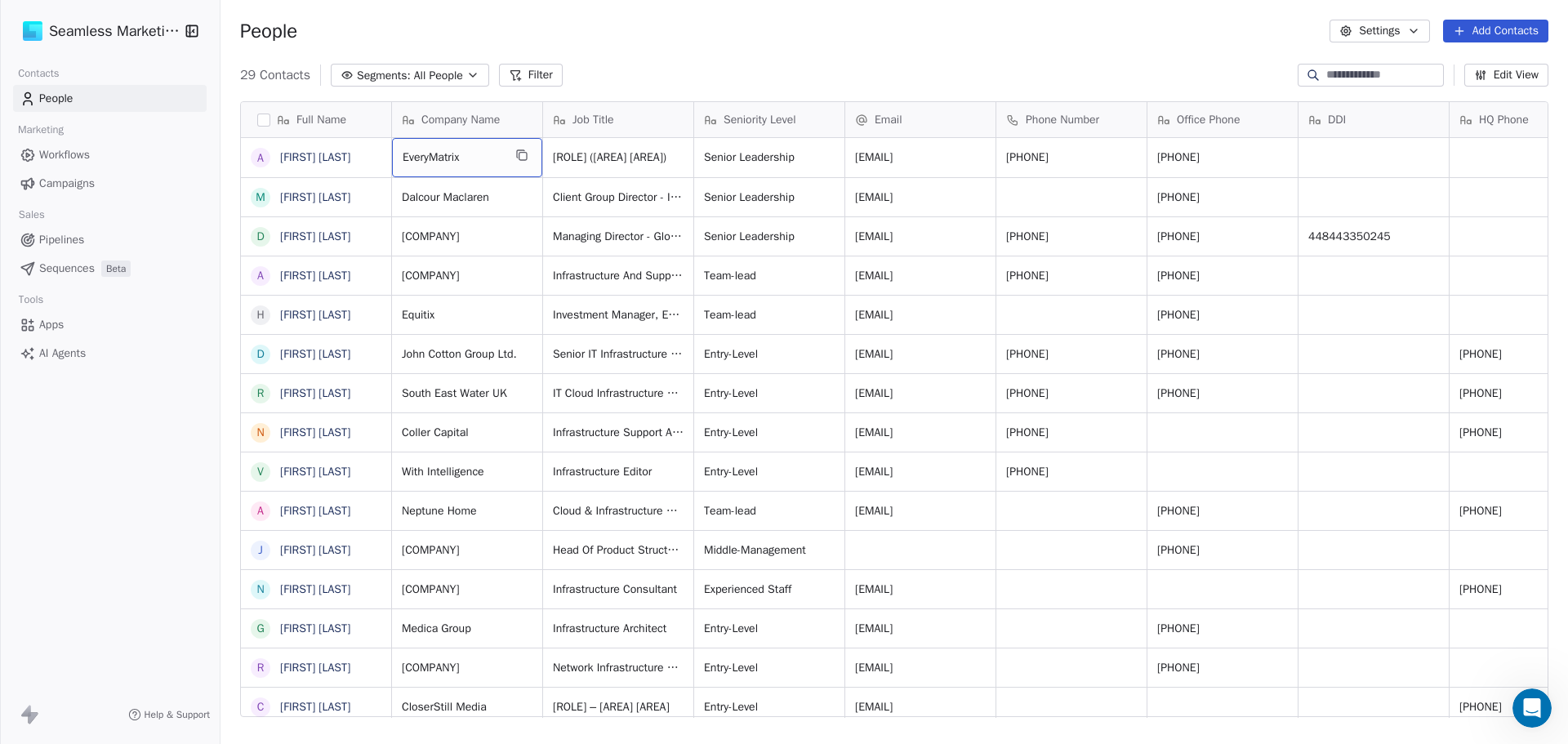 click on "EveryMatrix" at bounding box center (452, 158) 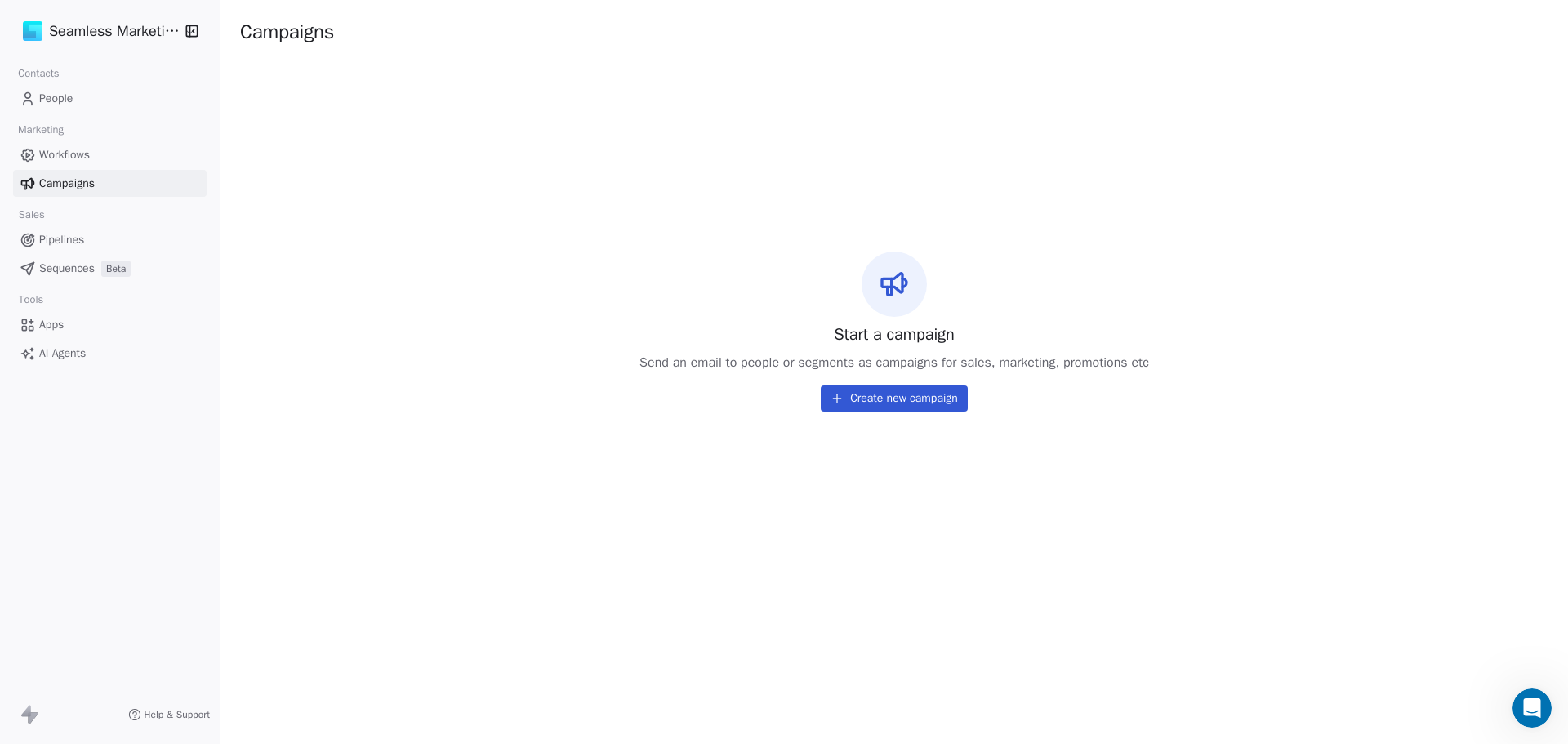 click on "Create new campaign" at bounding box center (894, 399) 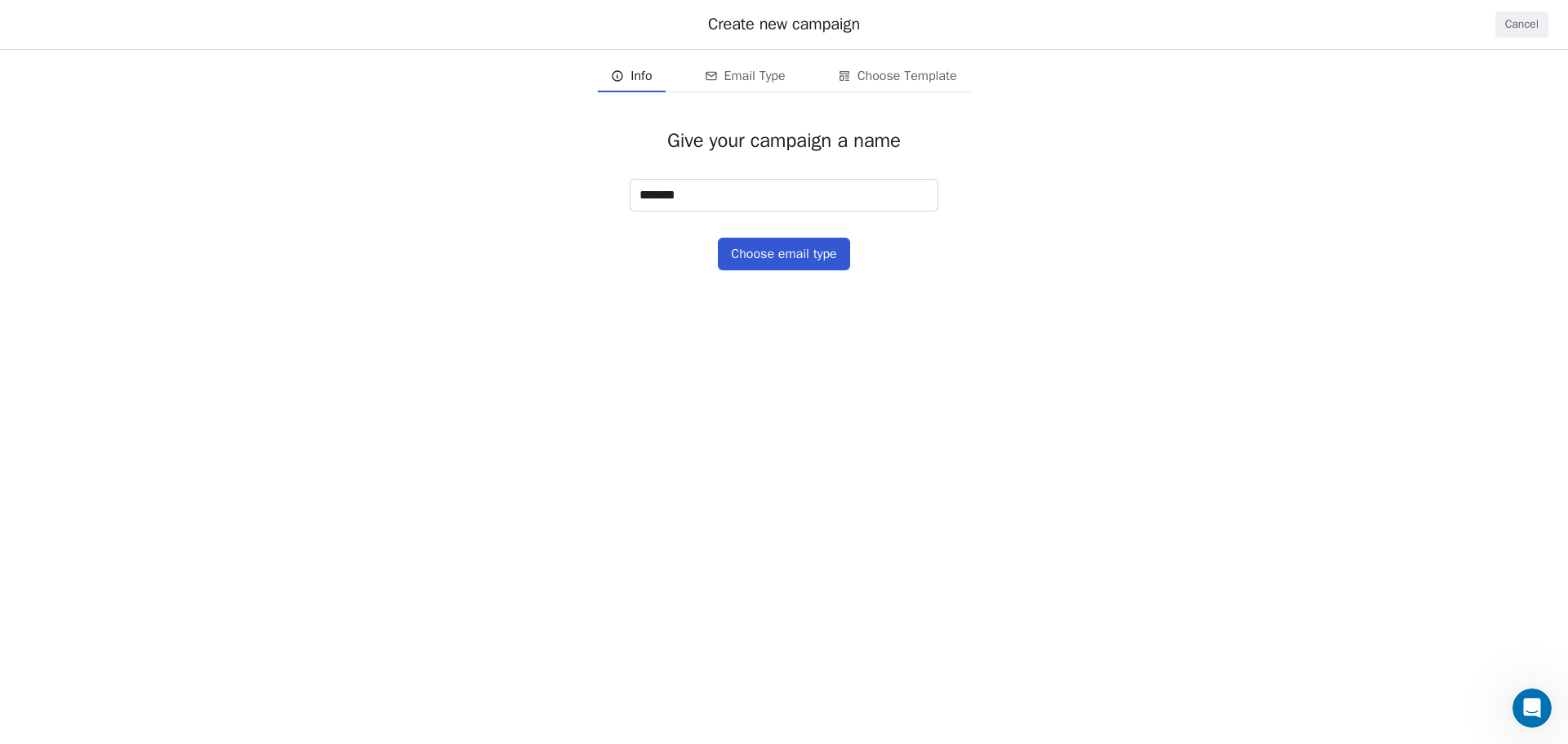 type on "*******" 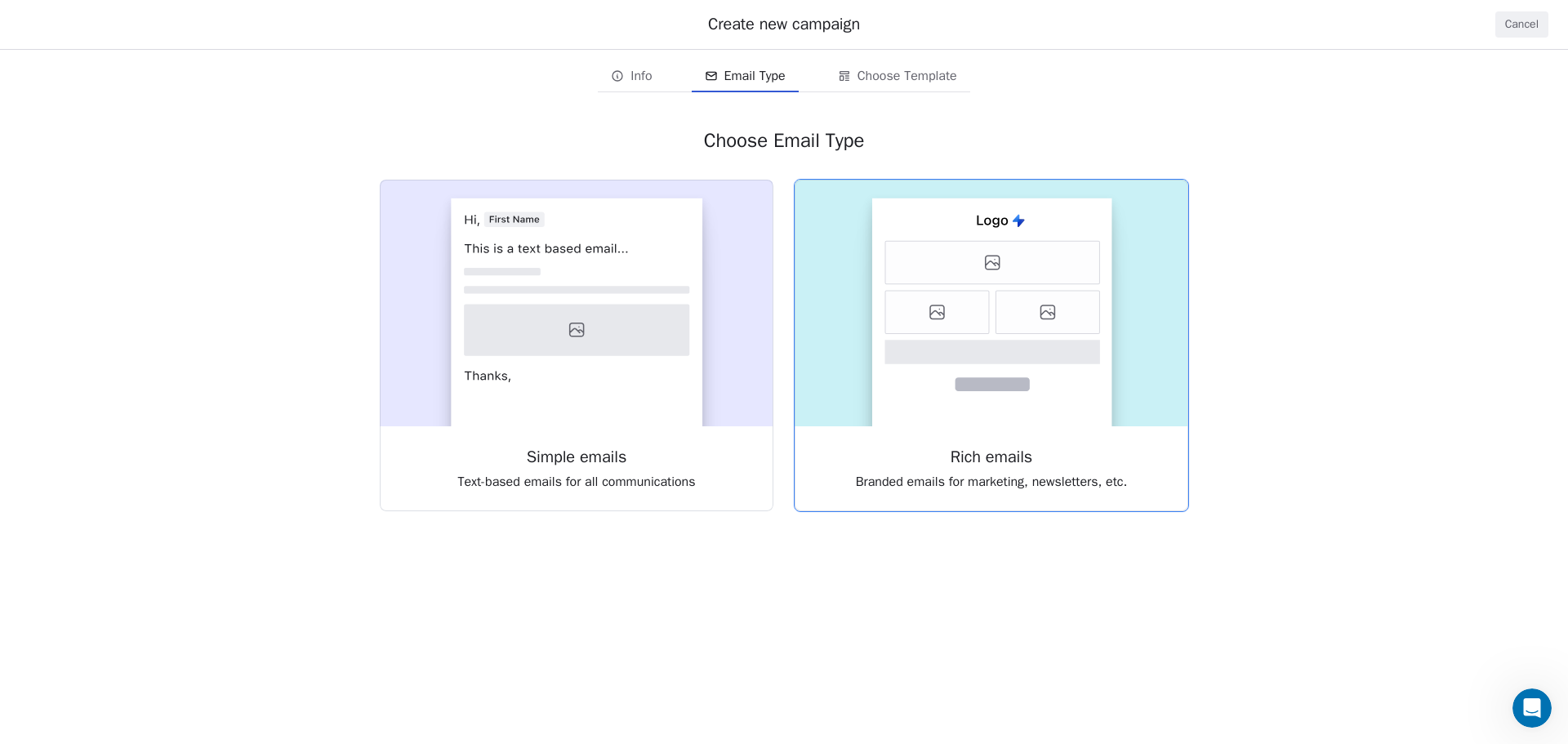 click 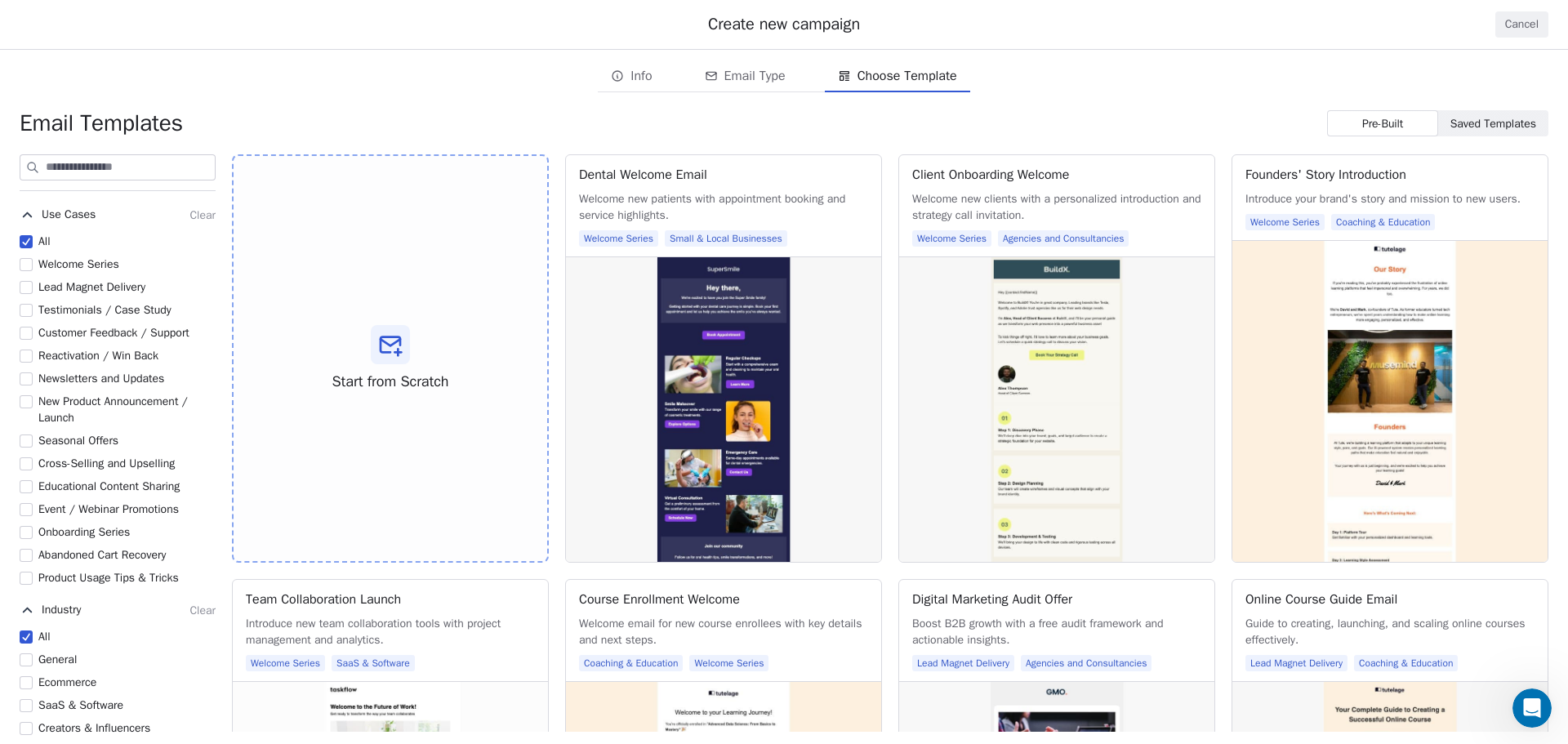 click at bounding box center (130, 167) 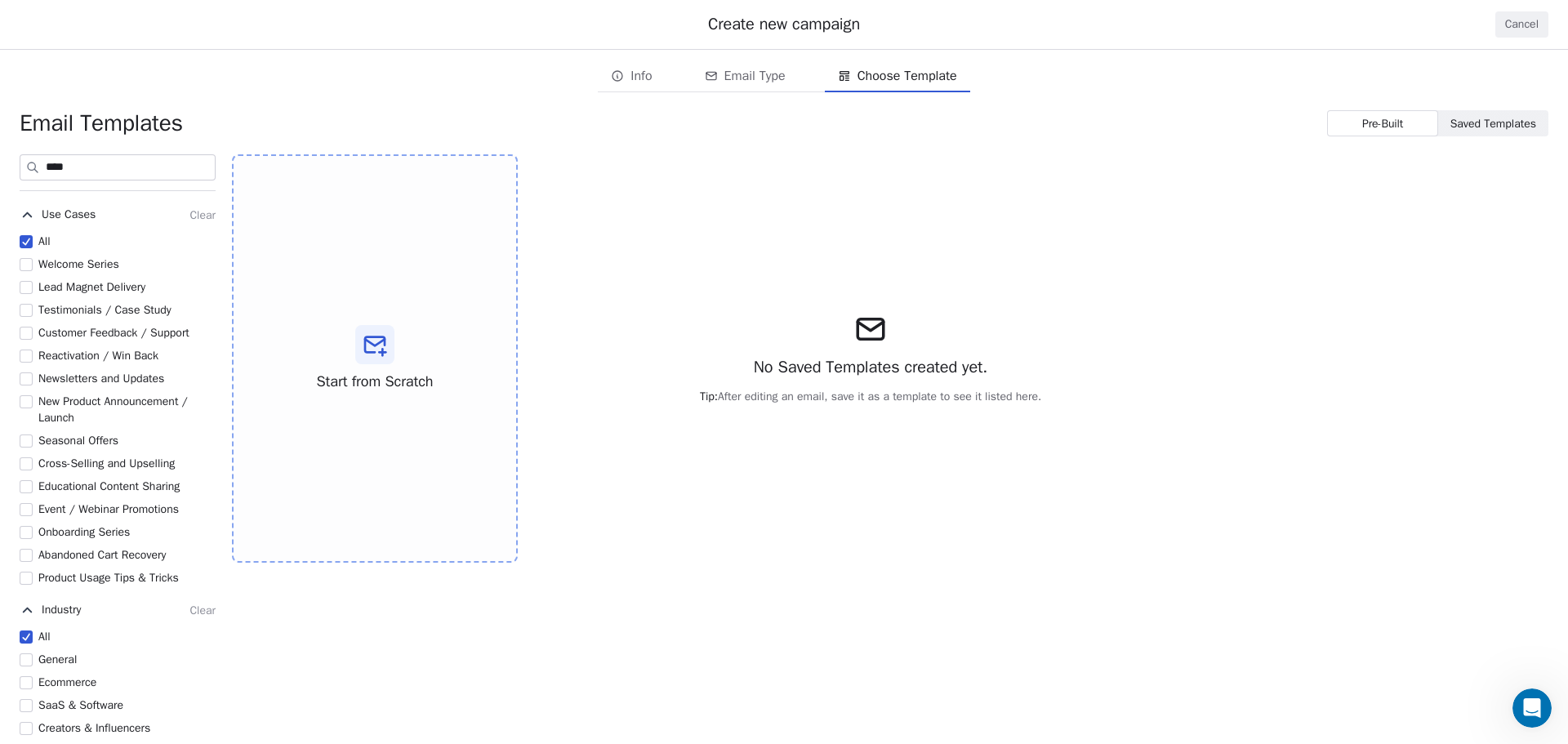 type on "****" 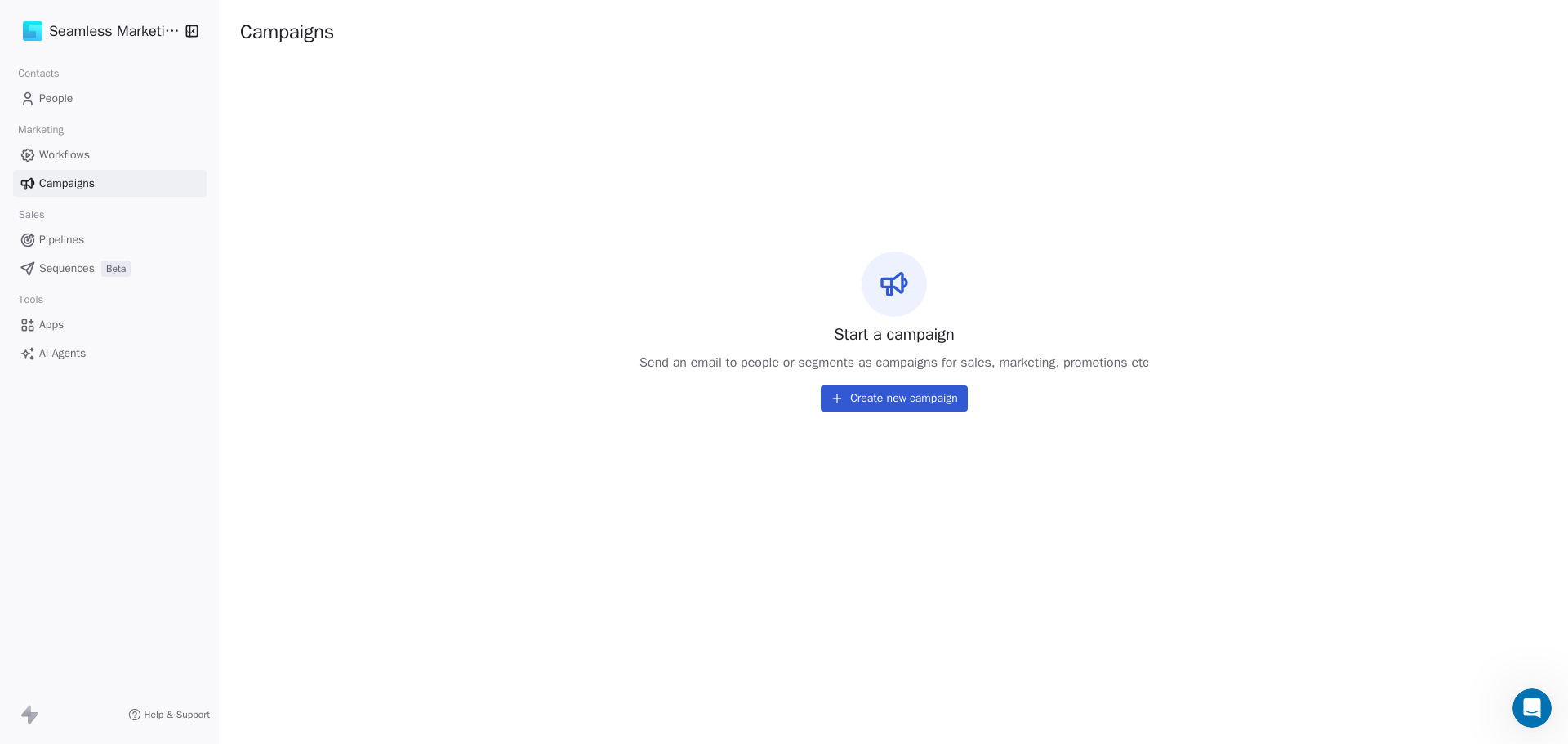 click on "Apps" at bounding box center (51, 324) 